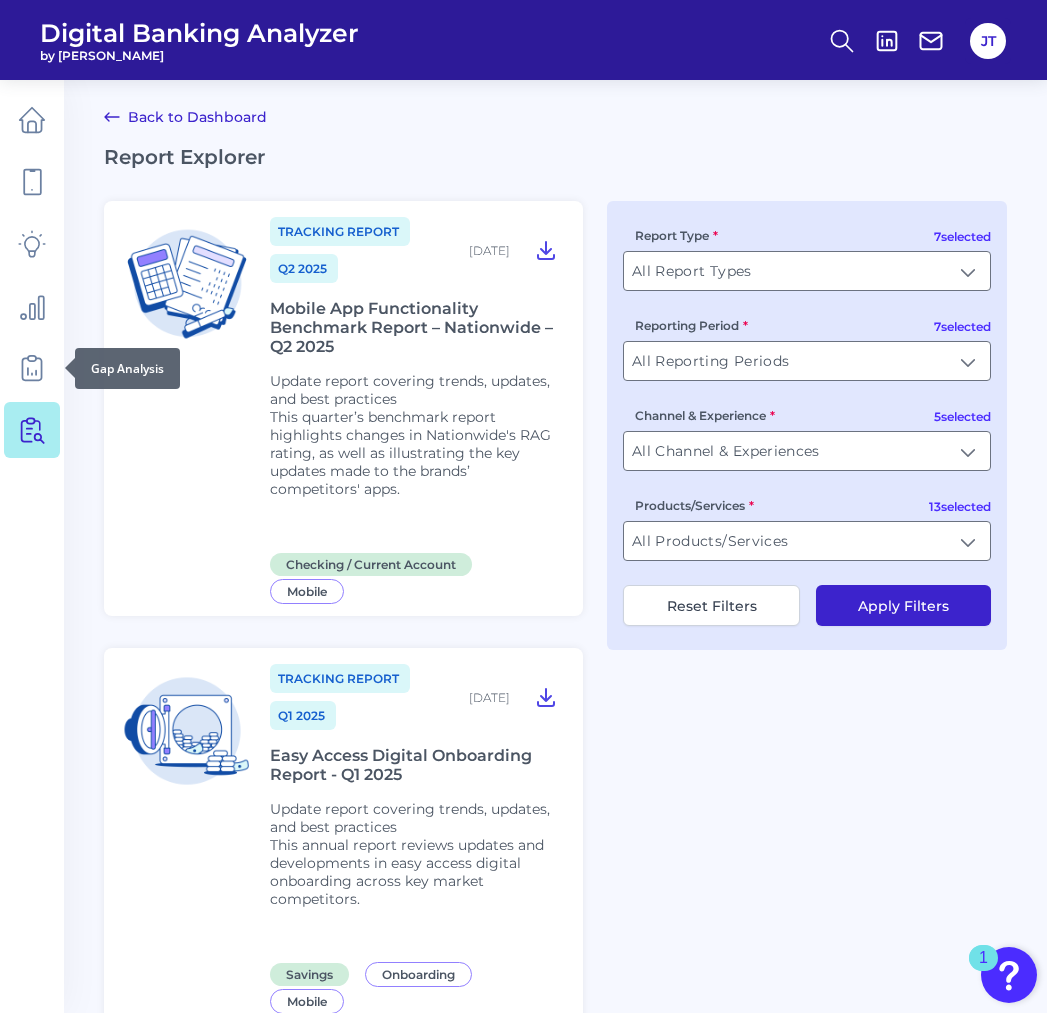 scroll, scrollTop: 0, scrollLeft: 0, axis: both 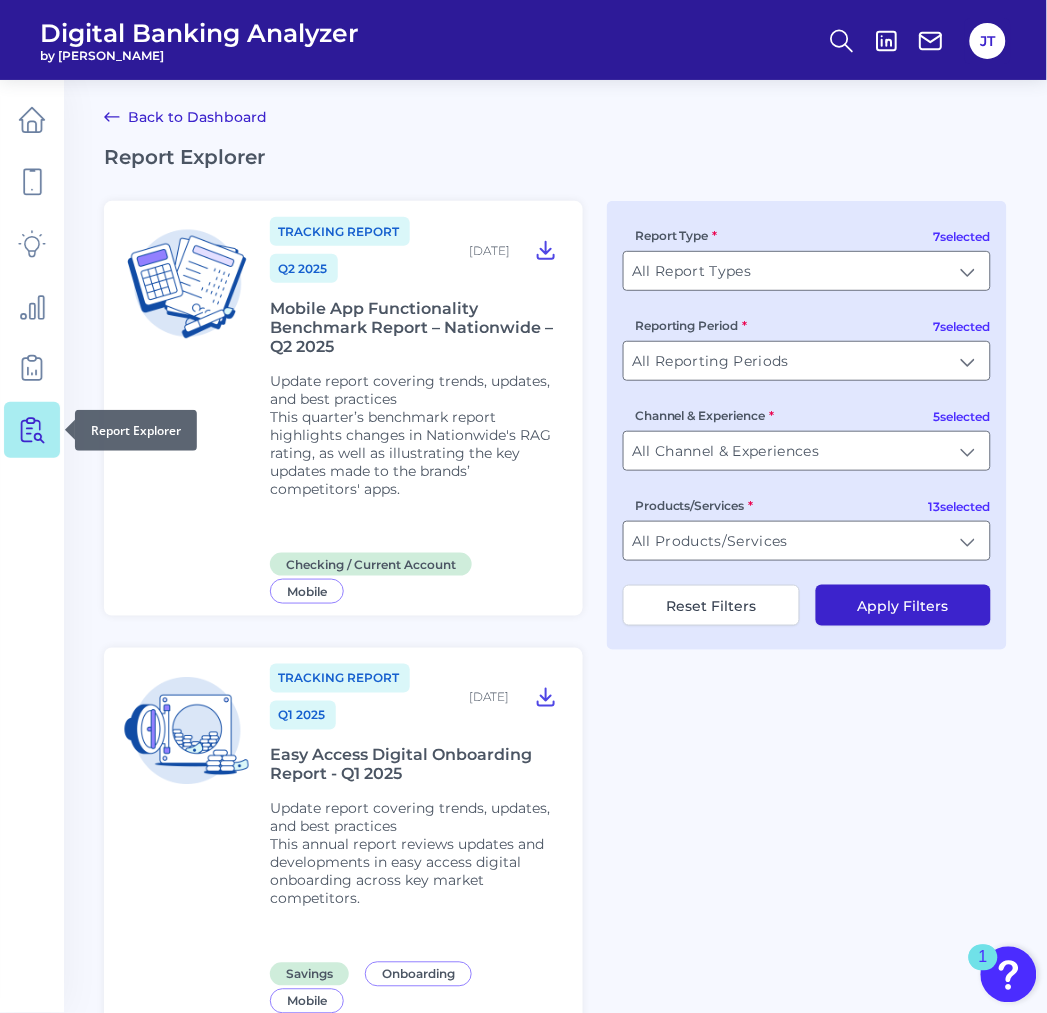 click 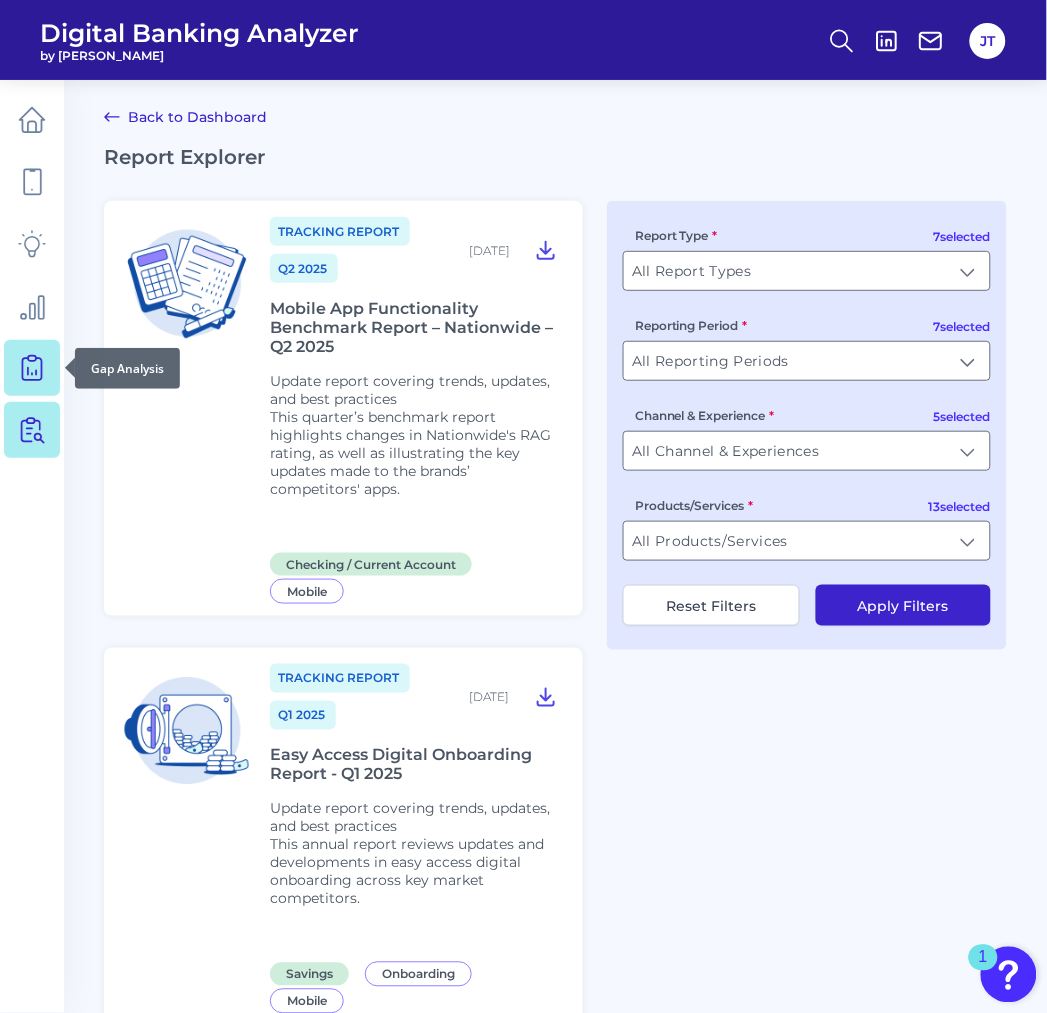 click 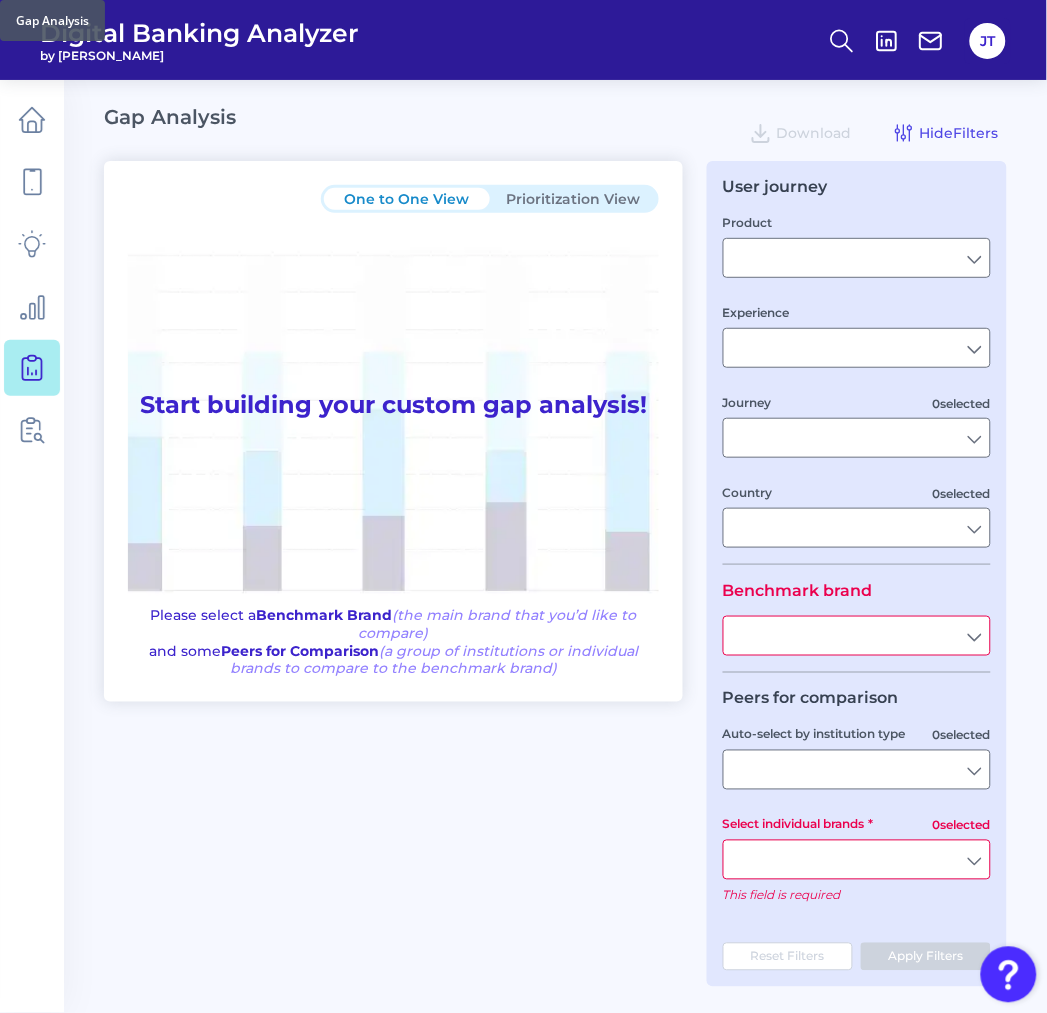 type on "Checking / Current Account" 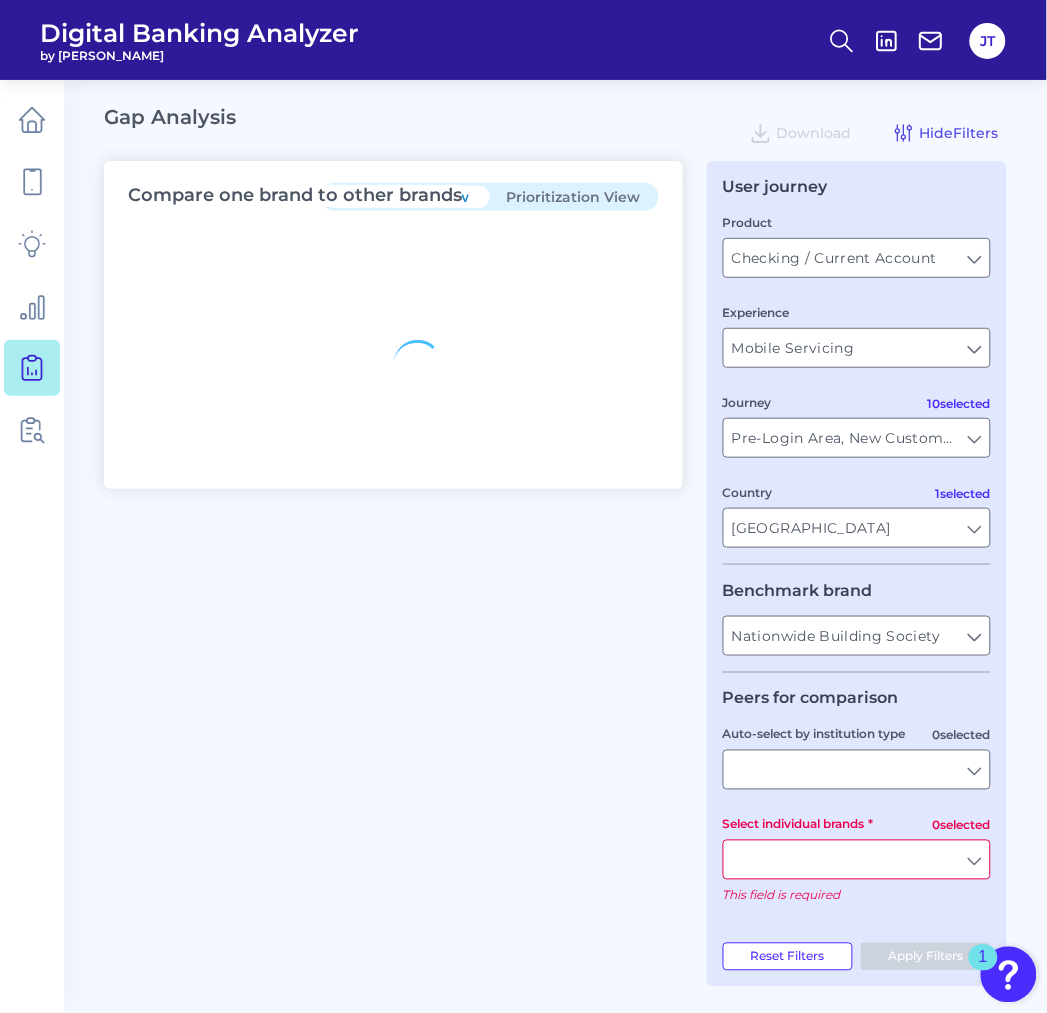 type on "All Journeys" 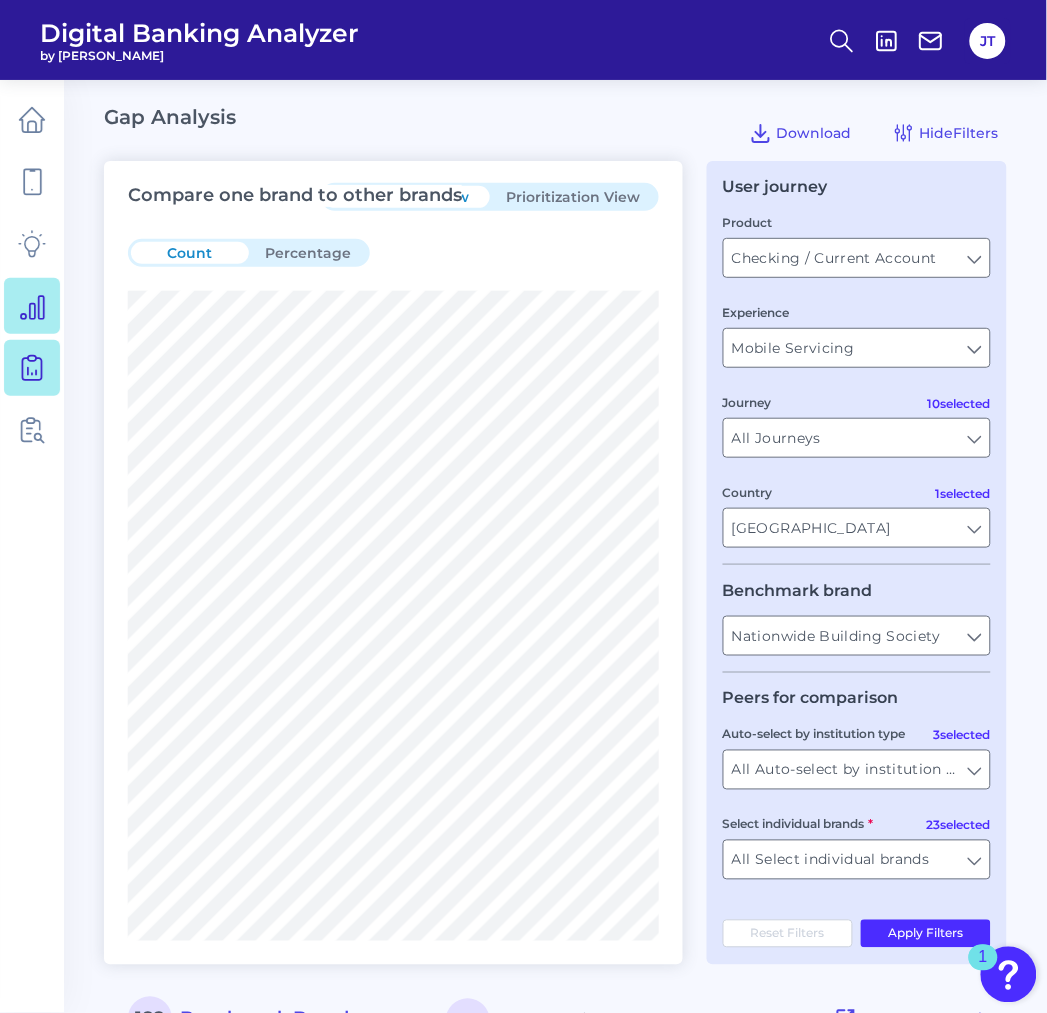 click 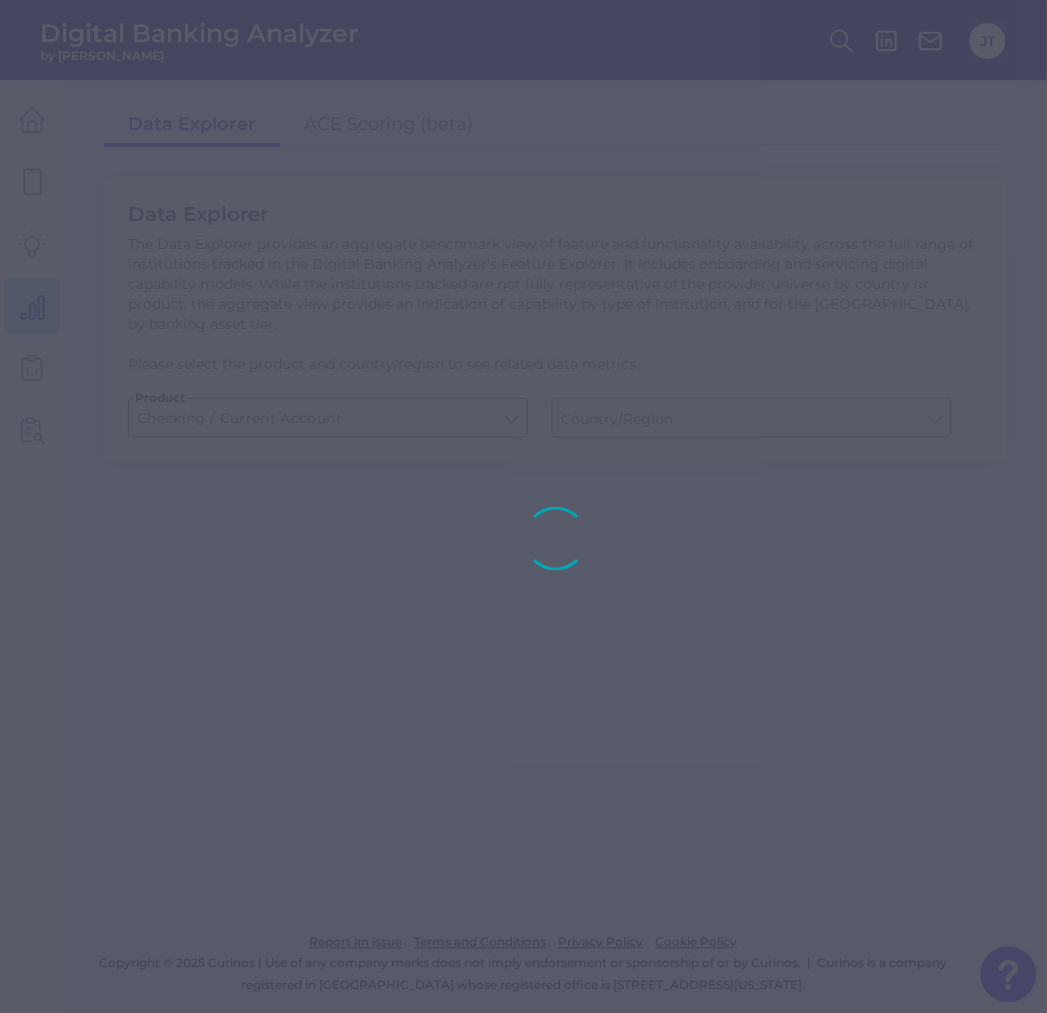 type on "United States" 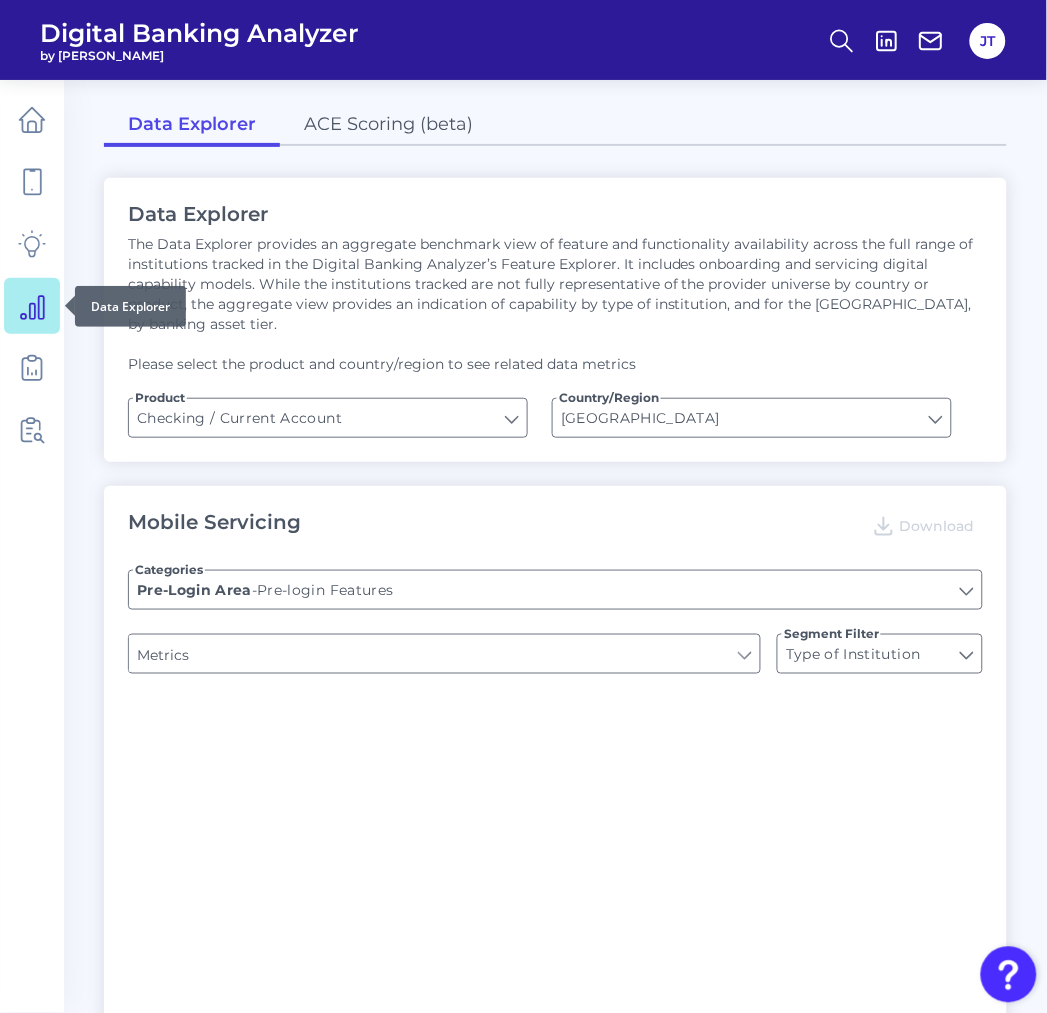 type on "Upon opening the app are users immediately prompted to use Touch/Face ID to login?" 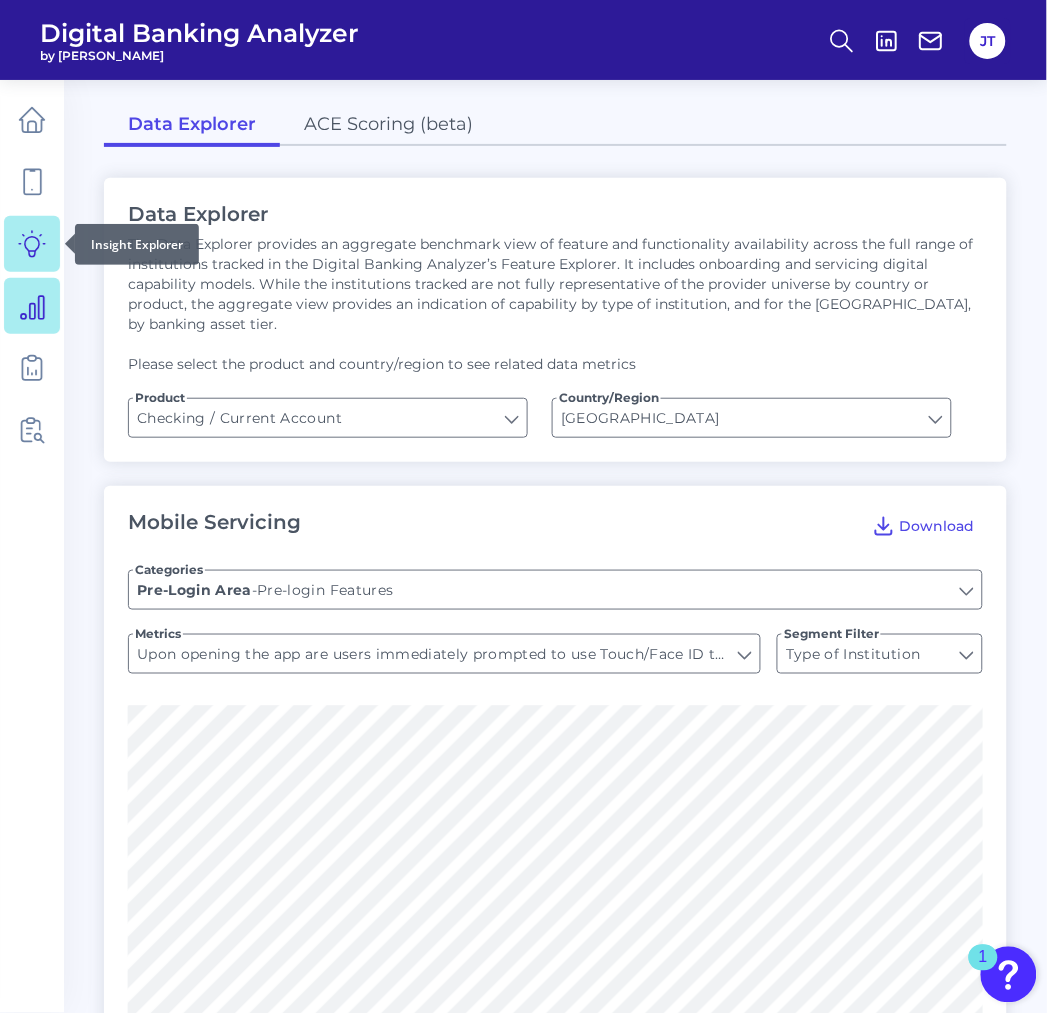 click 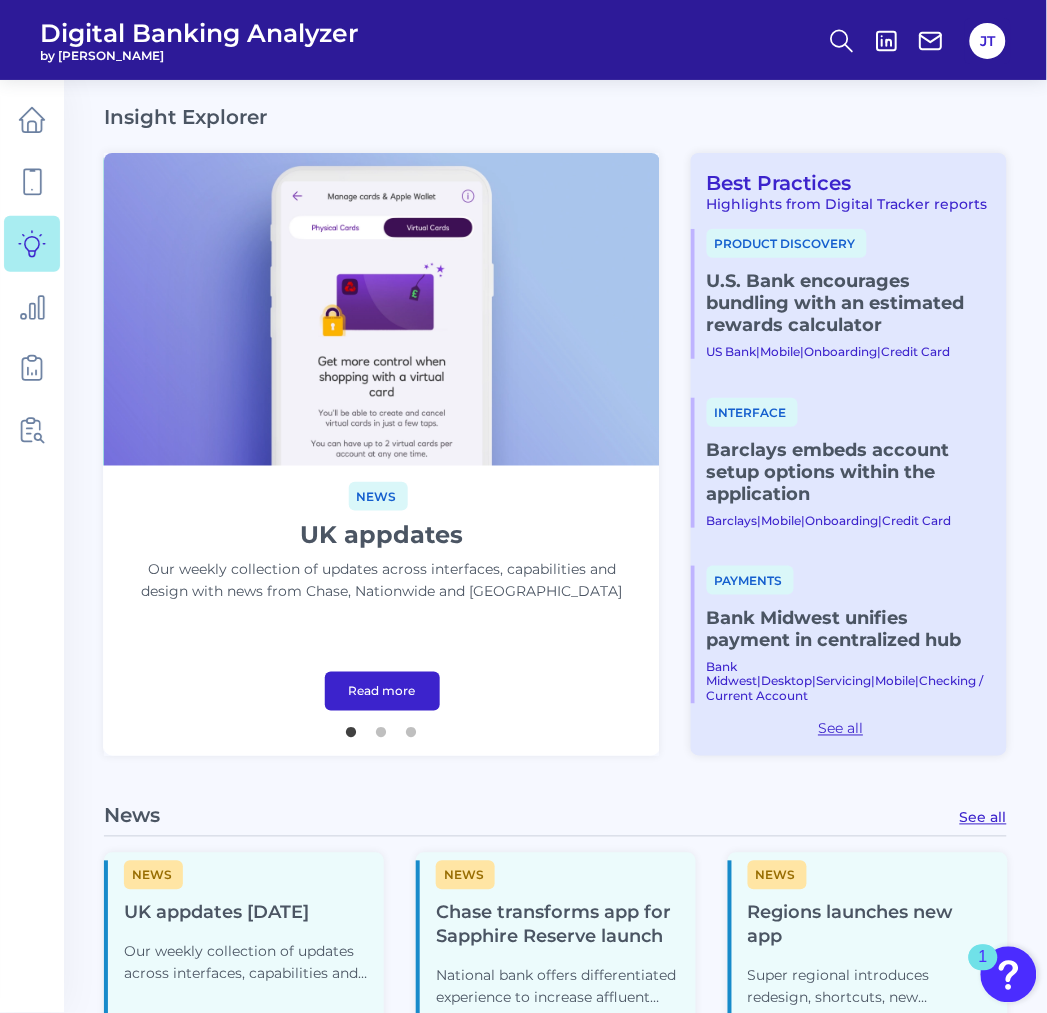 click on "Read more" at bounding box center (382, 691) 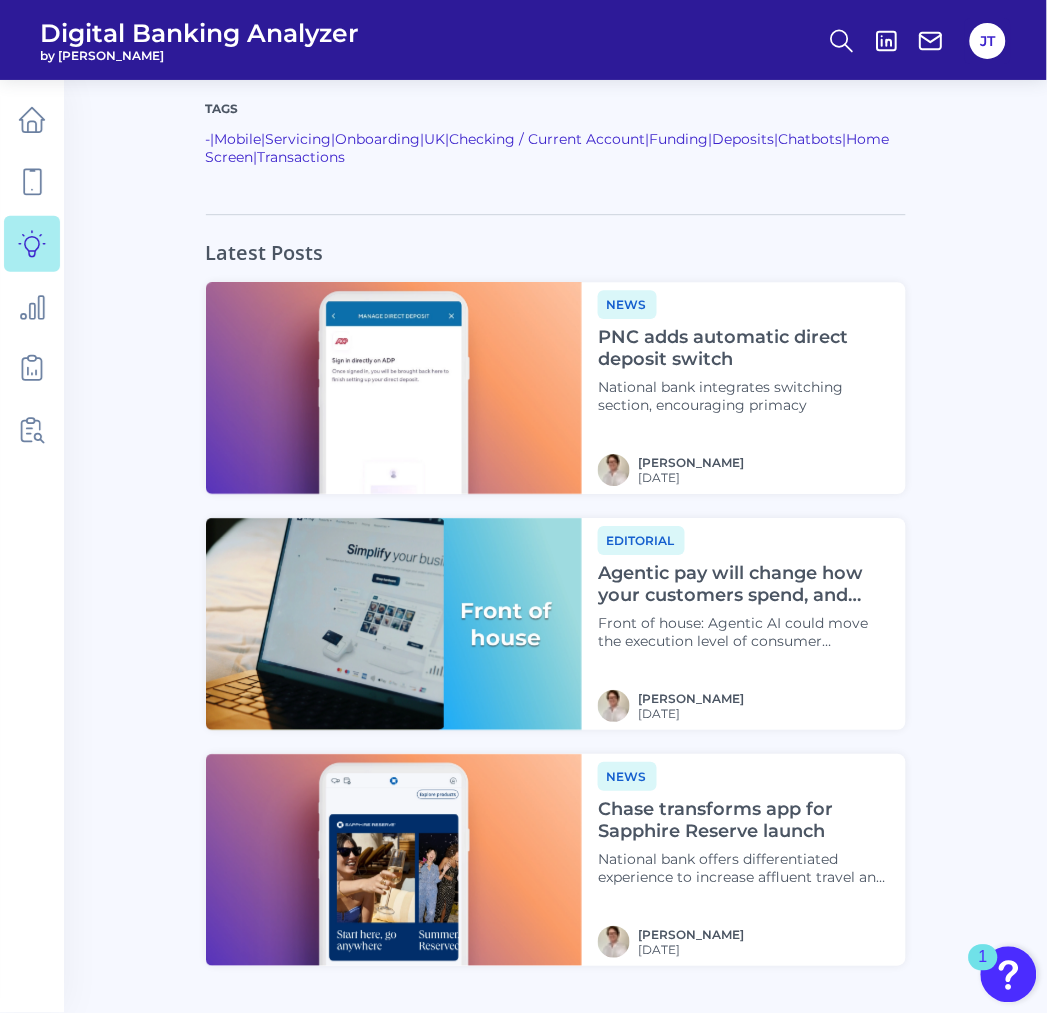 scroll, scrollTop: 2311, scrollLeft: 0, axis: vertical 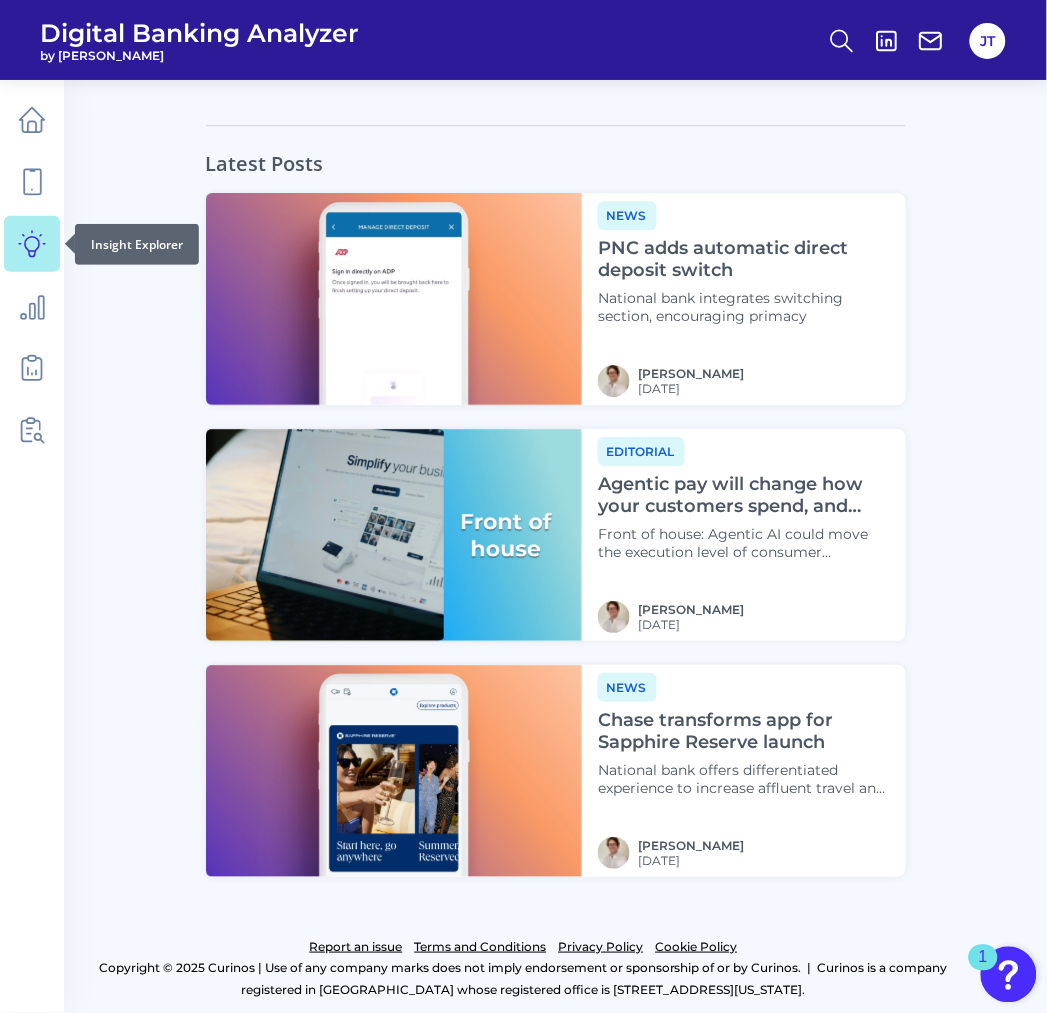 click 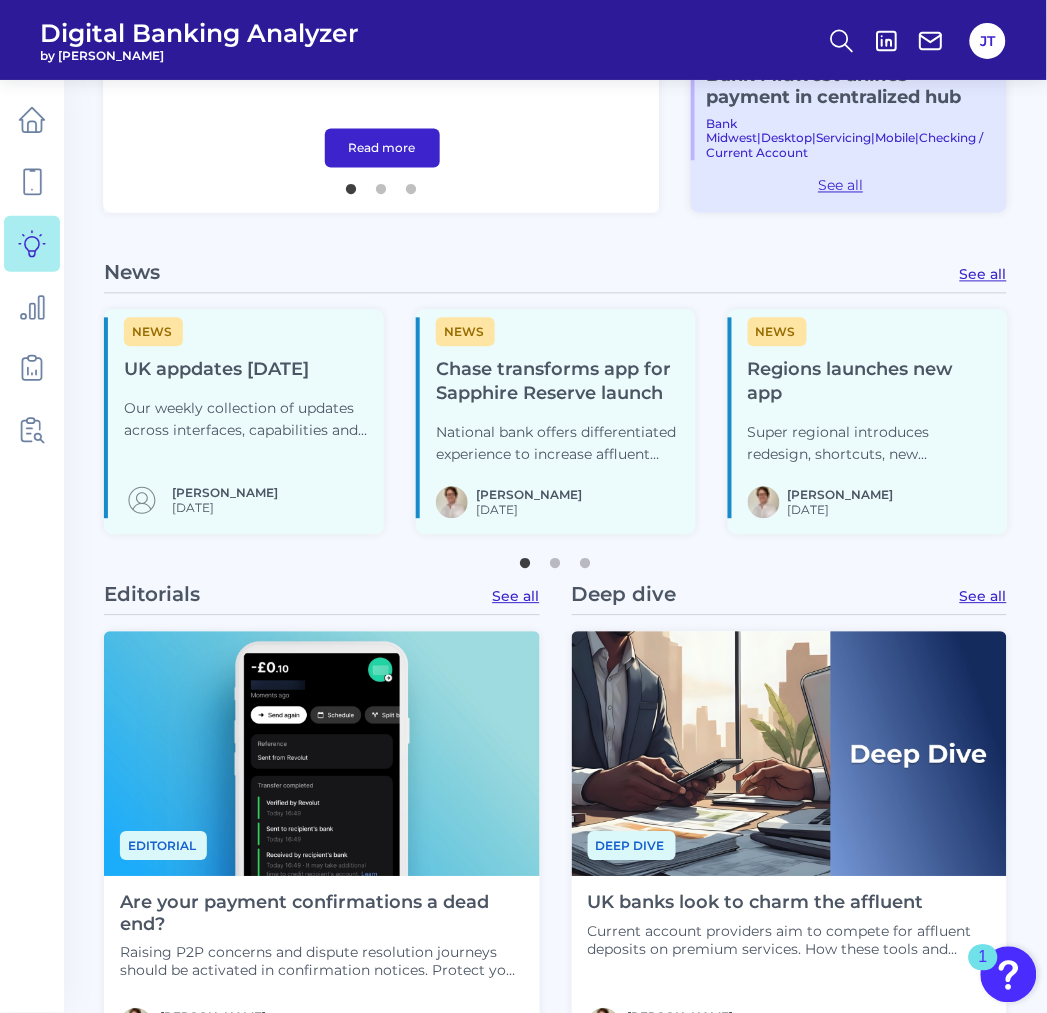 scroll, scrollTop: 555, scrollLeft: 0, axis: vertical 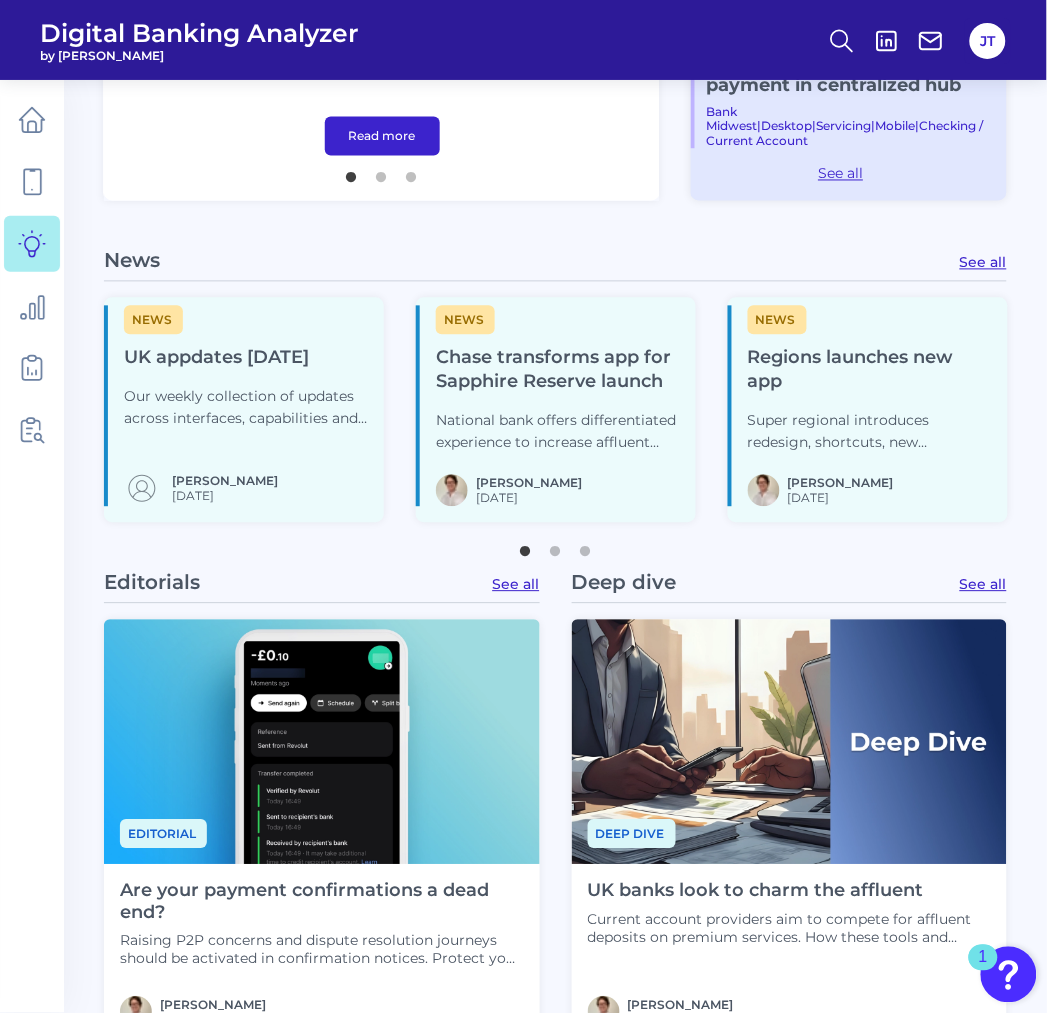 click on "See all" at bounding box center [983, 263] 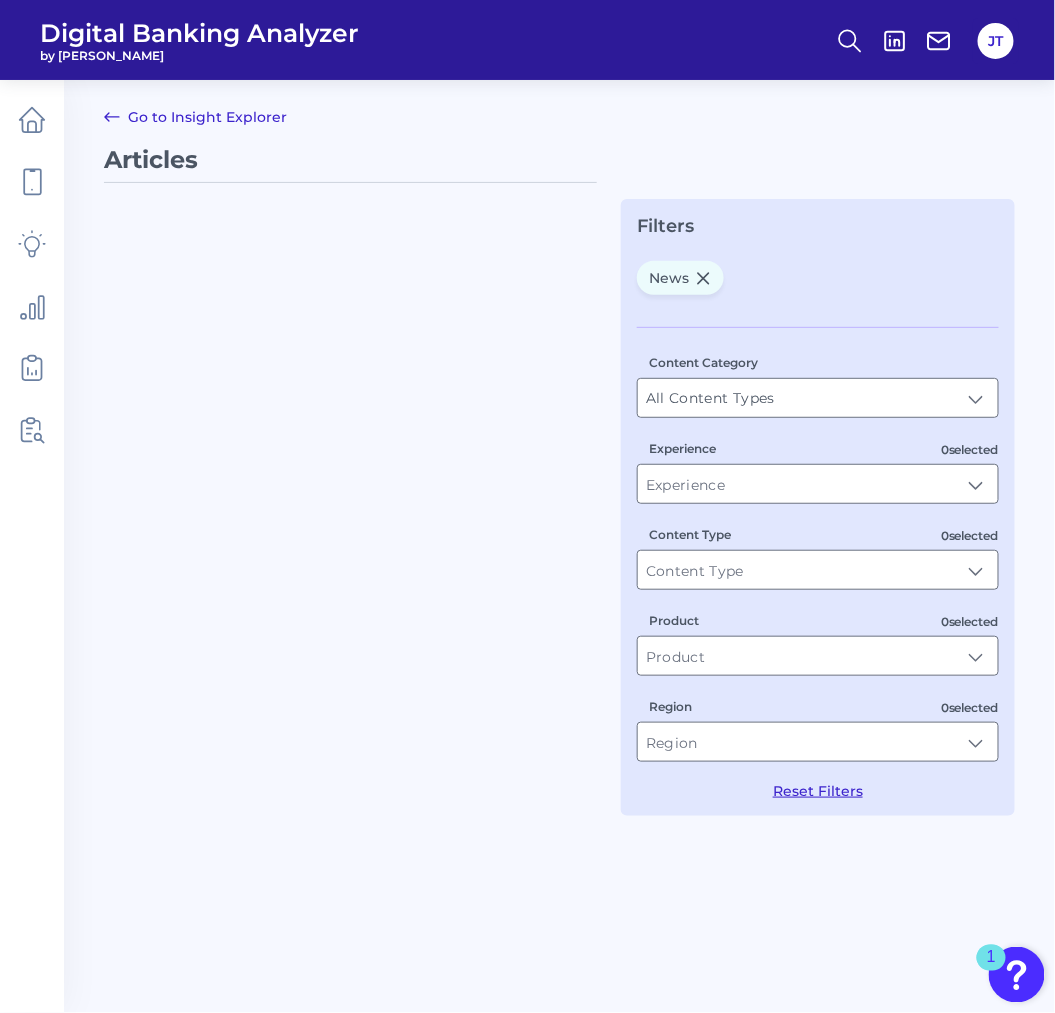type on "Articles" 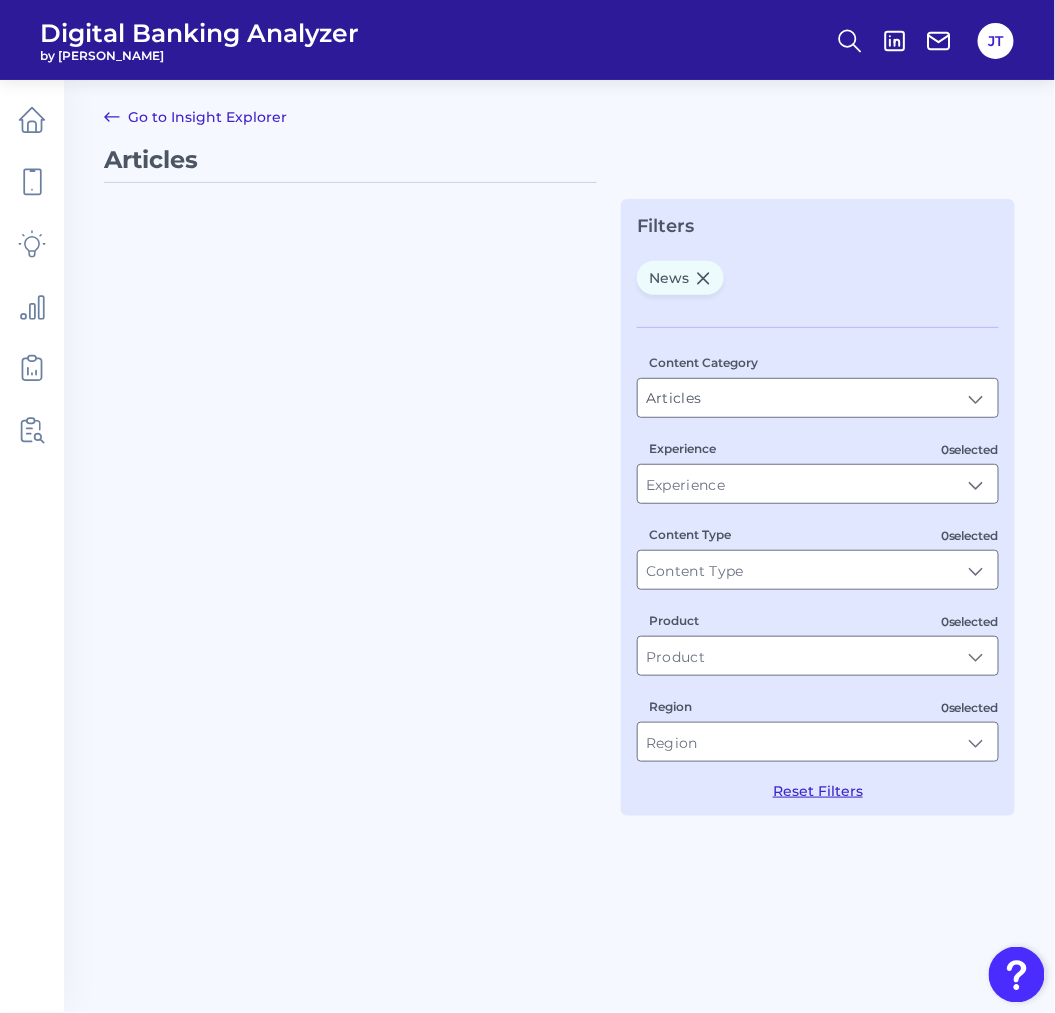 type on "News" 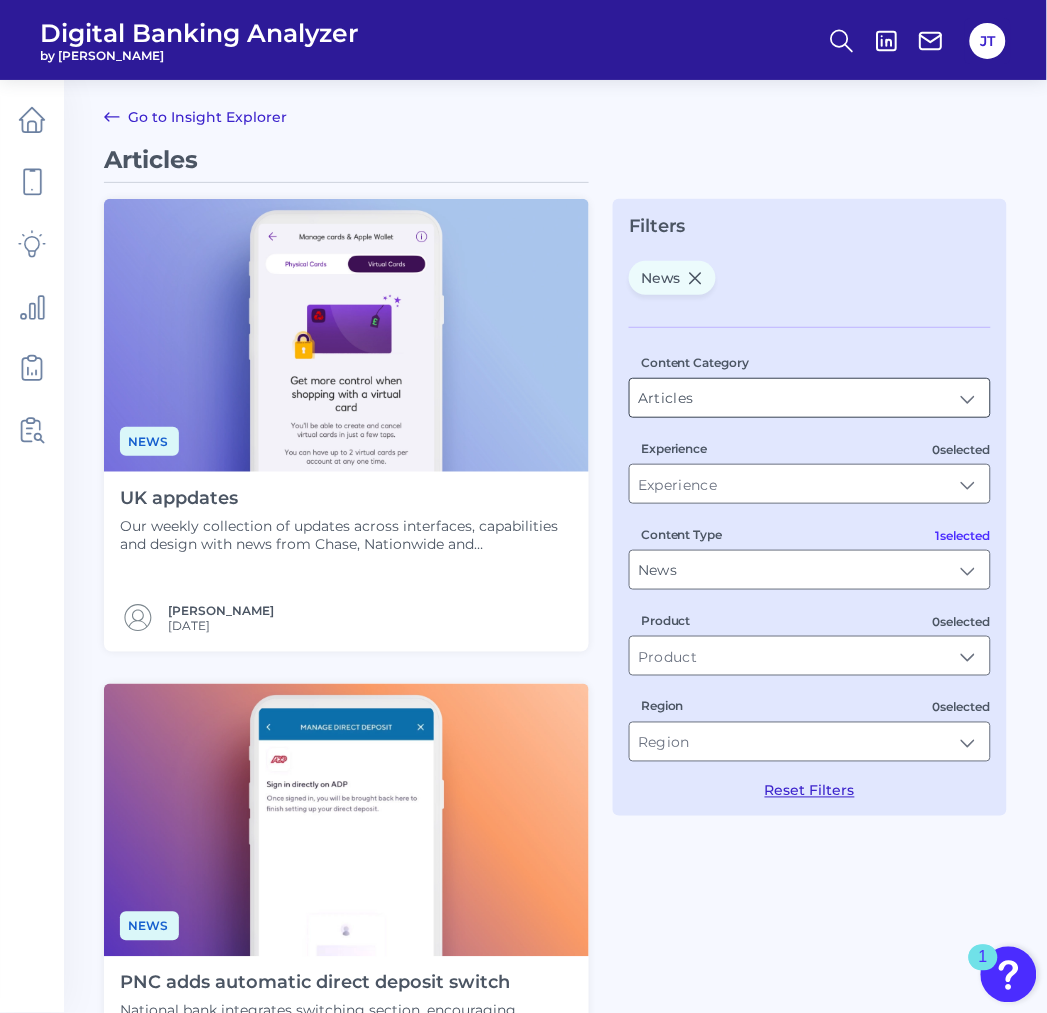 click on "Articles" at bounding box center [810, 398] 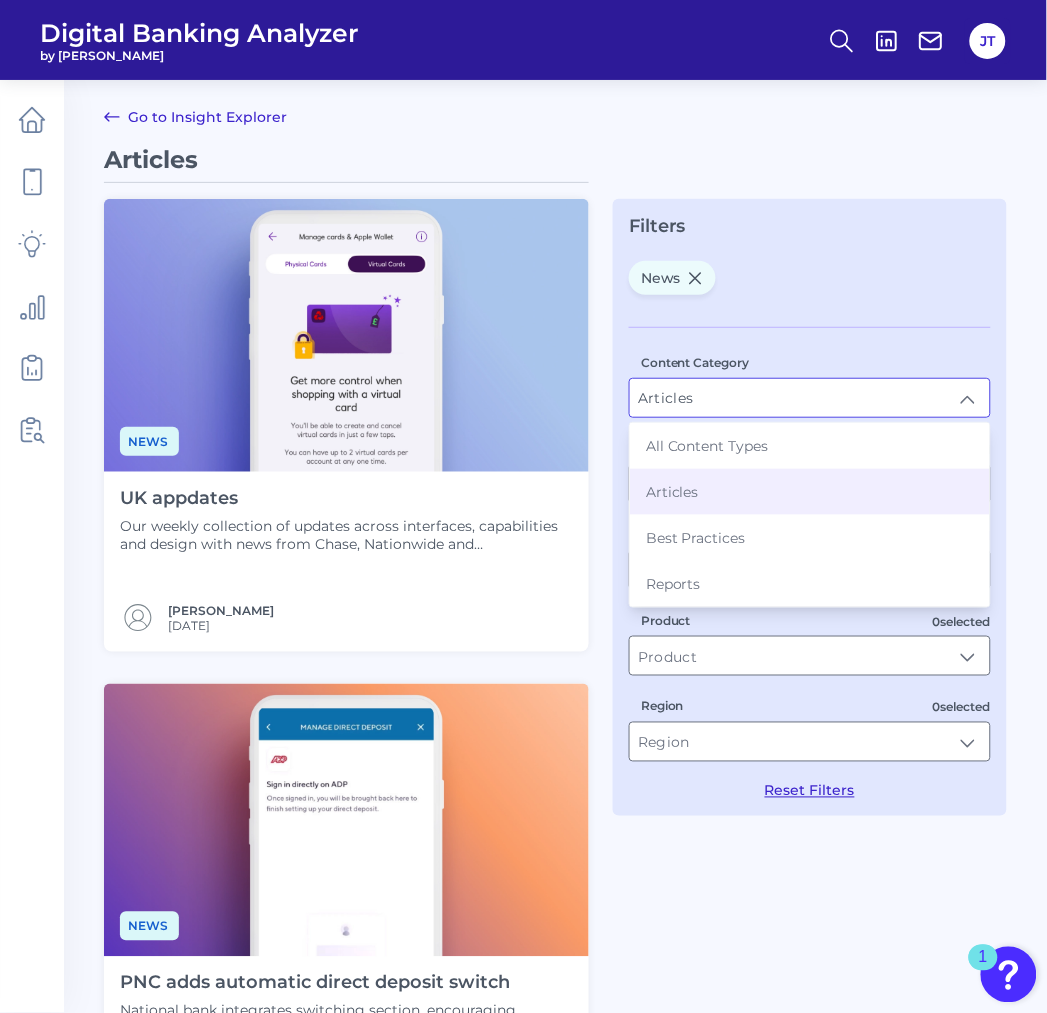 click on "Articles" at bounding box center (810, 398) 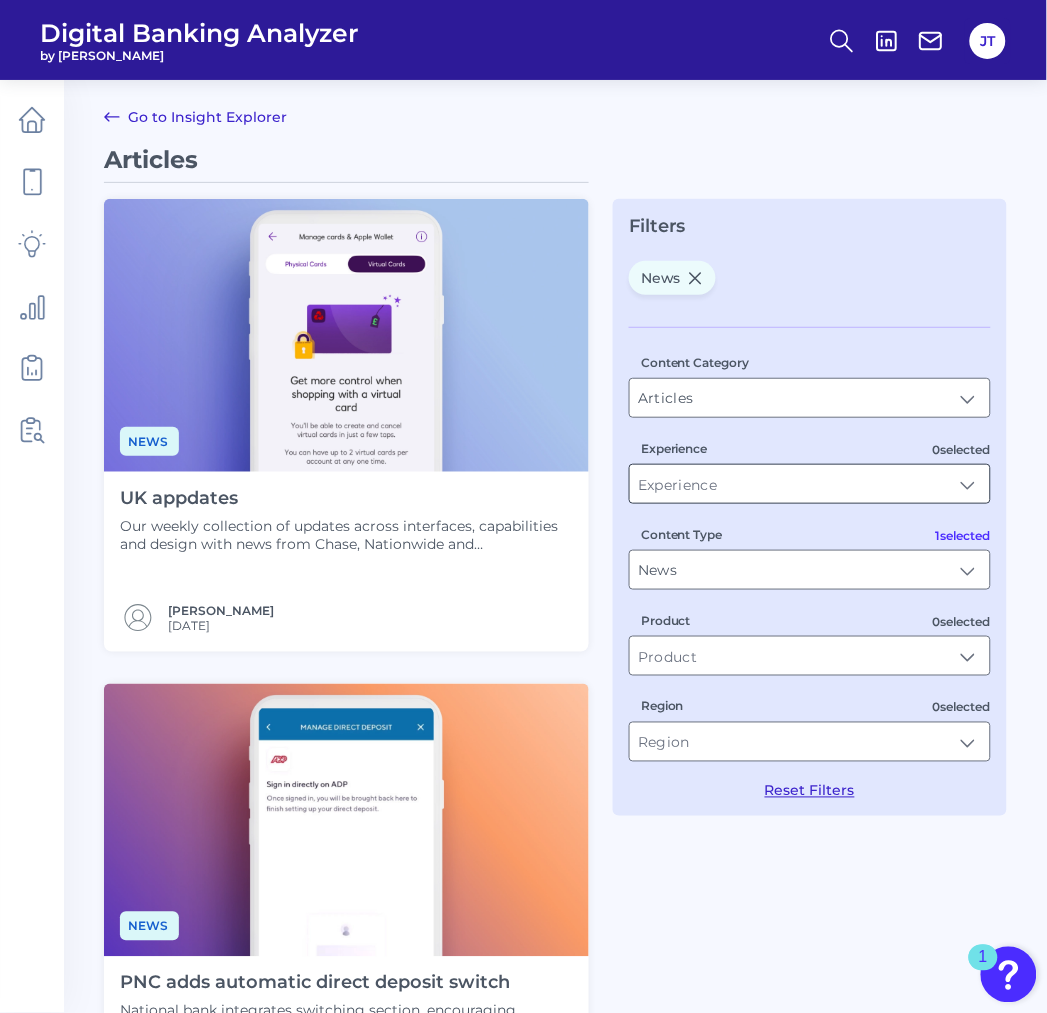 click on "Experience" at bounding box center [810, 484] 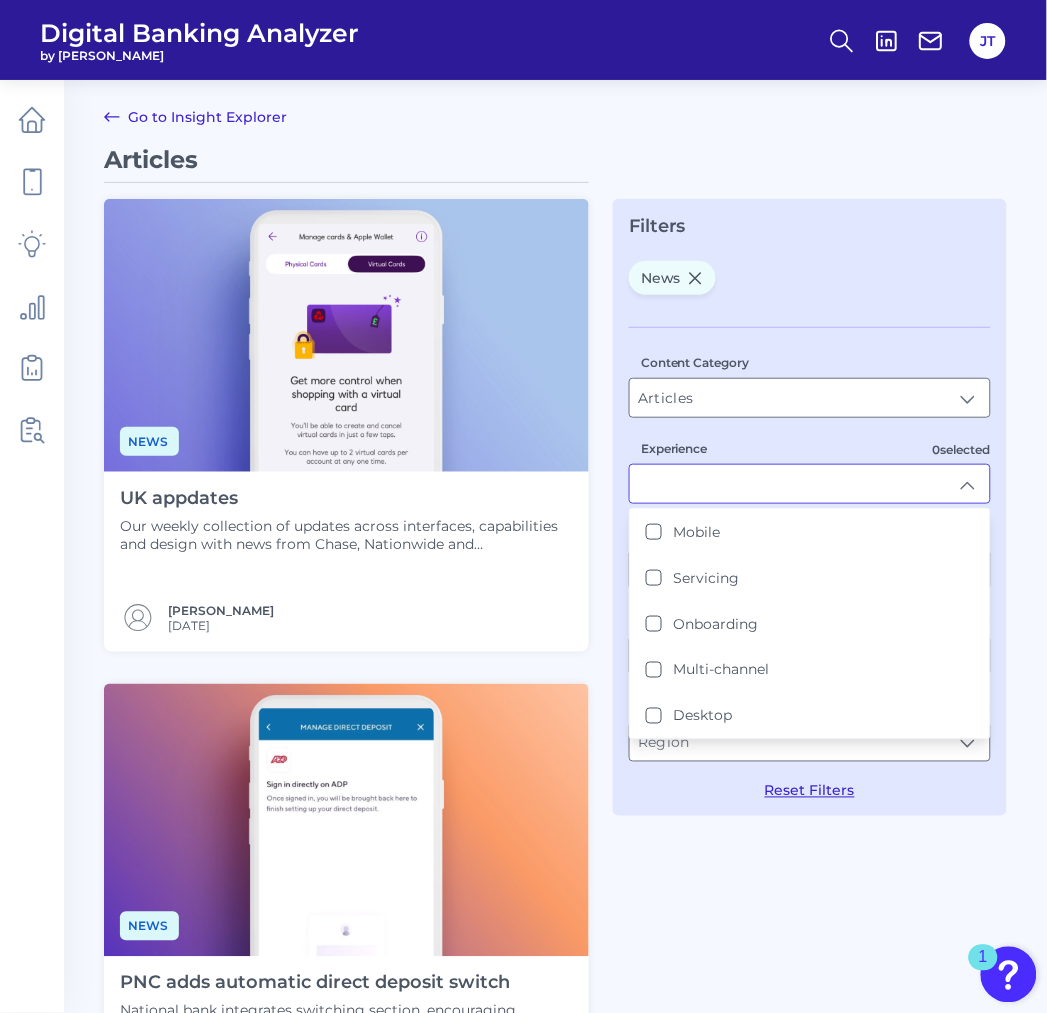 click on "Experience" at bounding box center [810, 484] 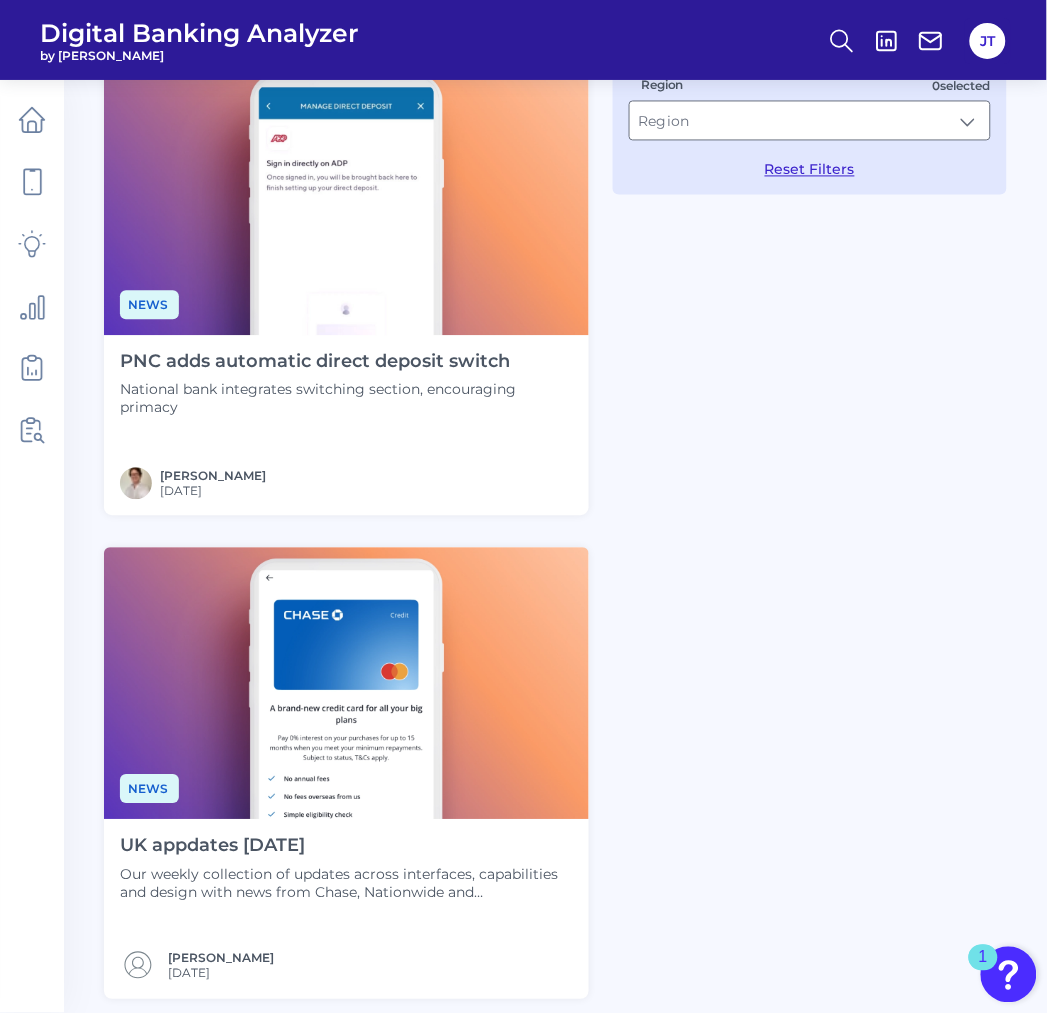 scroll, scrollTop: 666, scrollLeft: 0, axis: vertical 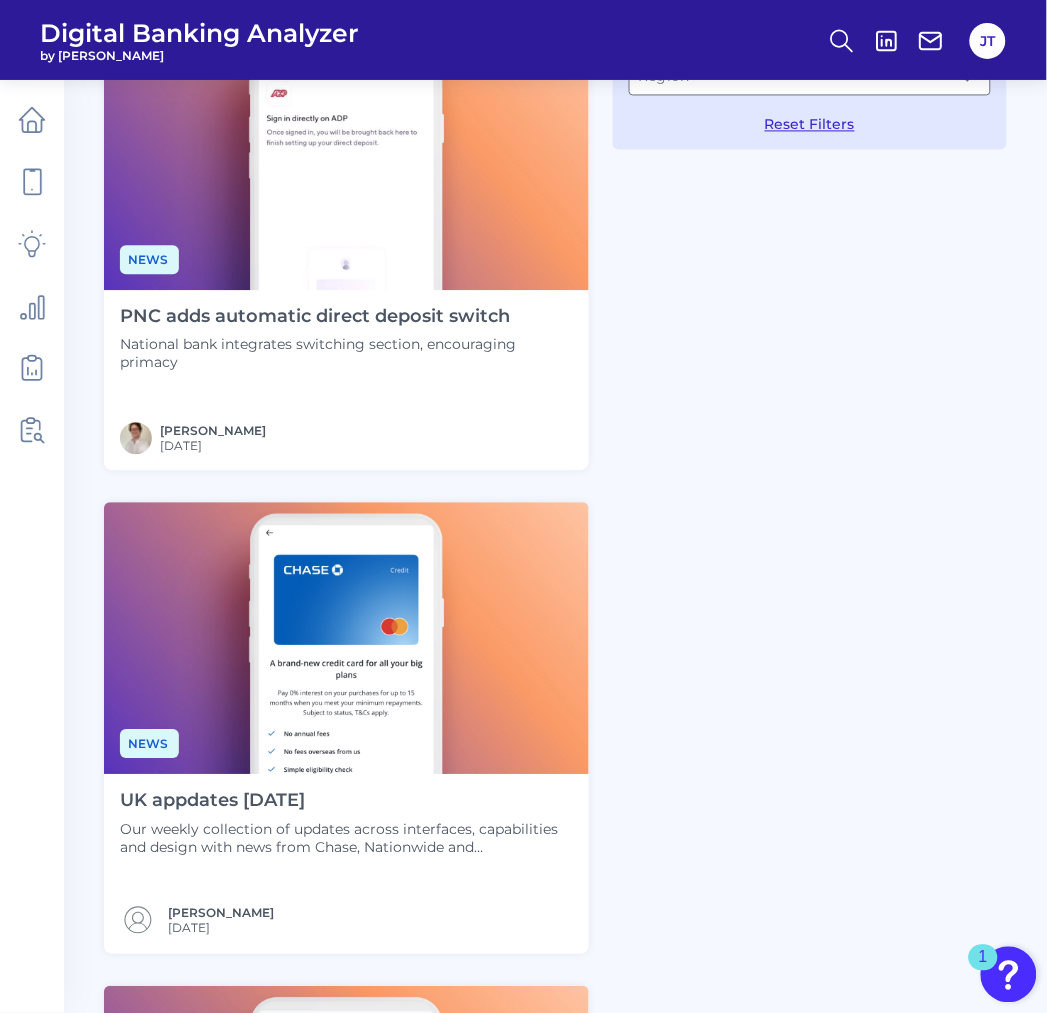 click at bounding box center (346, 639) 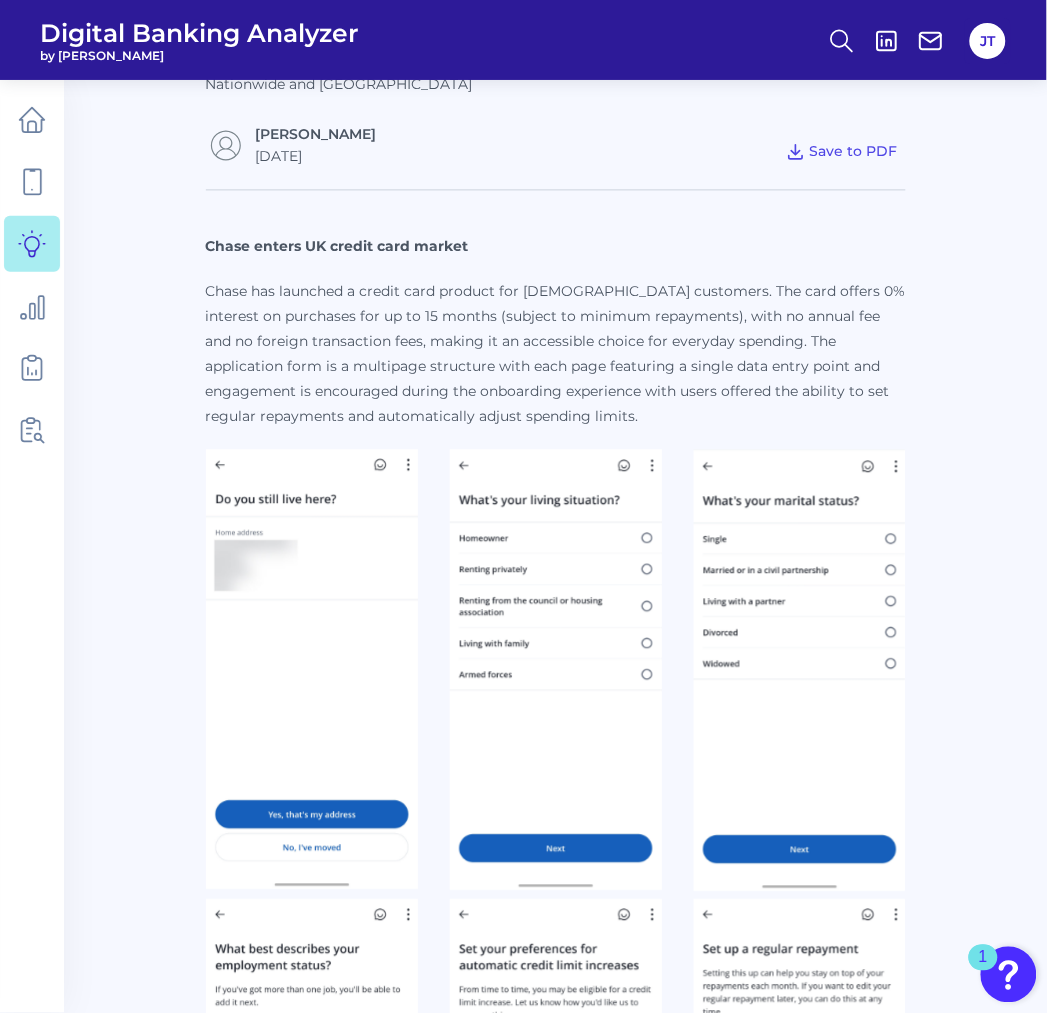 scroll, scrollTop: 666, scrollLeft: 0, axis: vertical 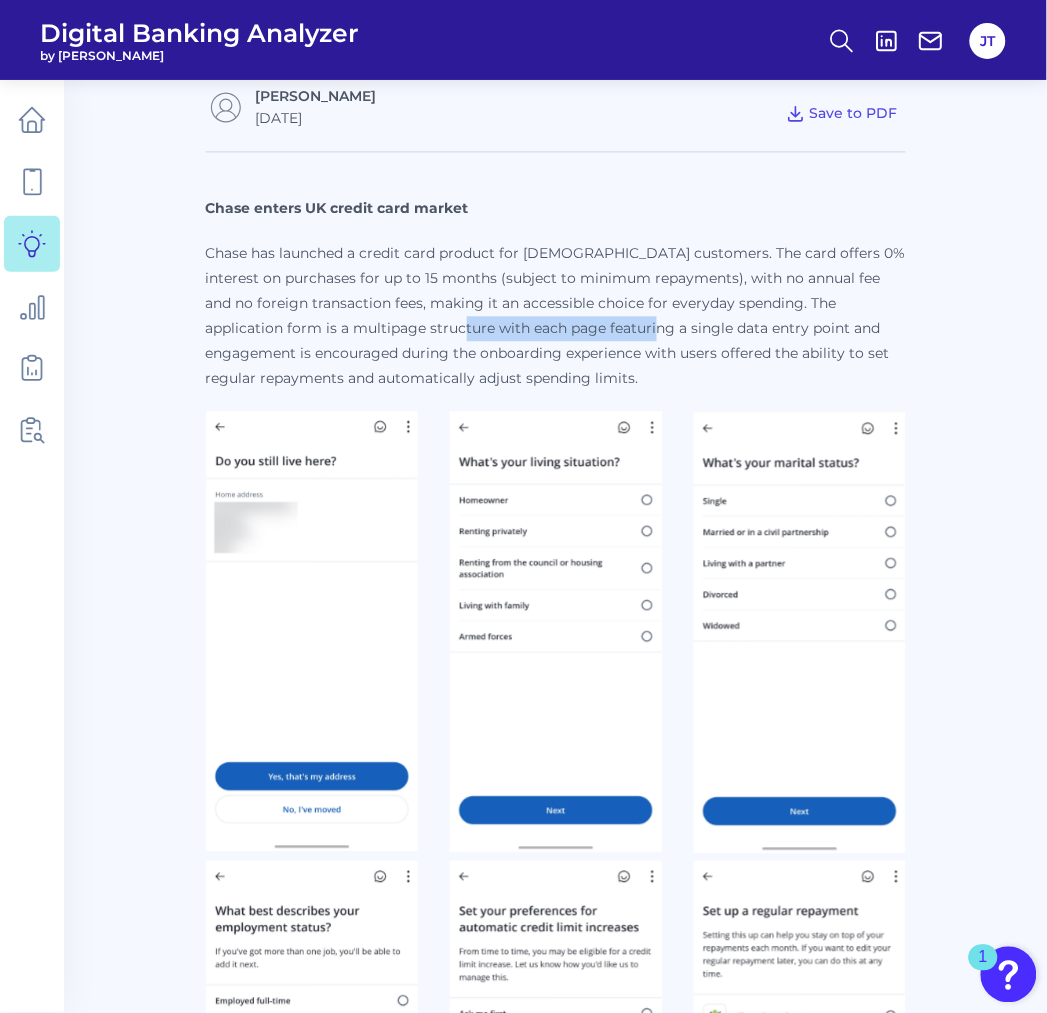 drag, startPoint x: 600, startPoint y: 317, endPoint x: 620, endPoint y: 315, distance: 20.09975 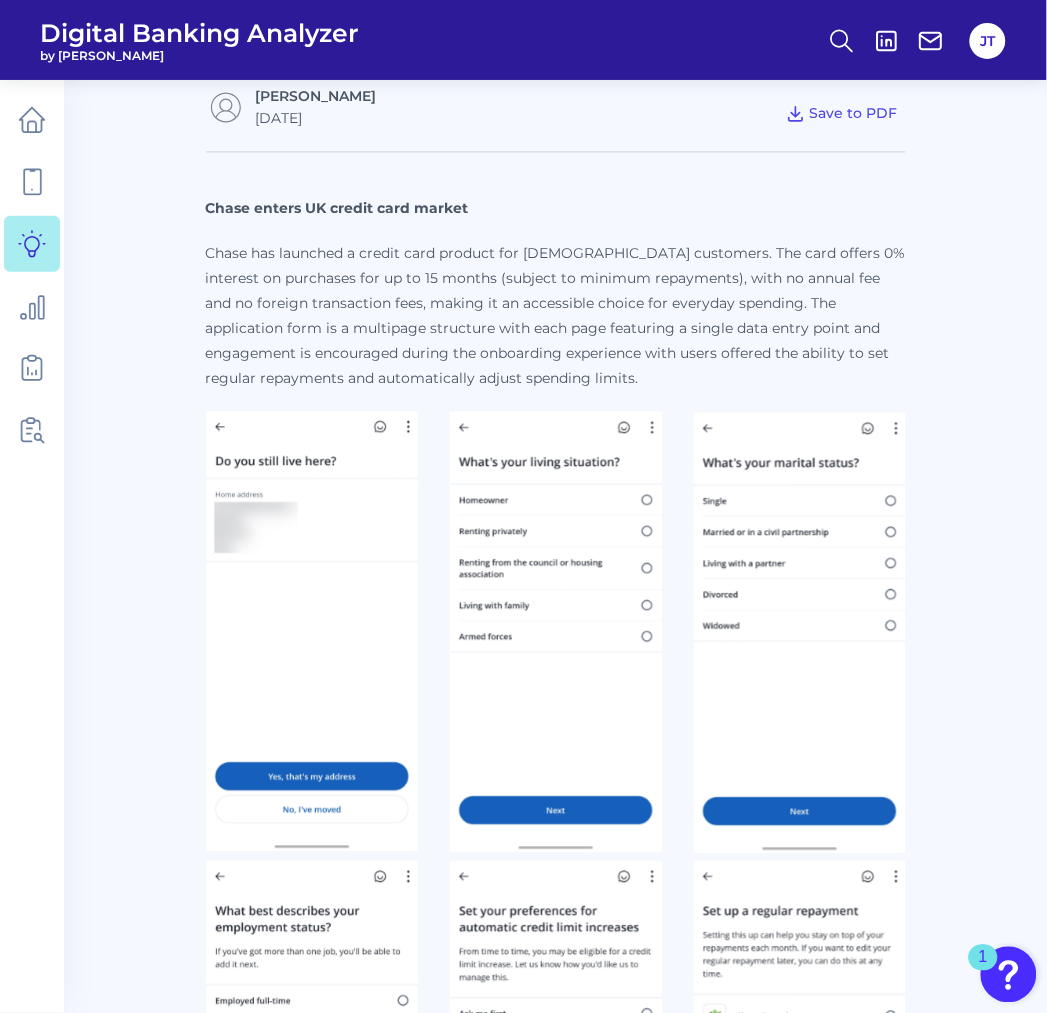 drag, startPoint x: 620, startPoint y: 315, endPoint x: 585, endPoint y: 362, distance: 58.60034 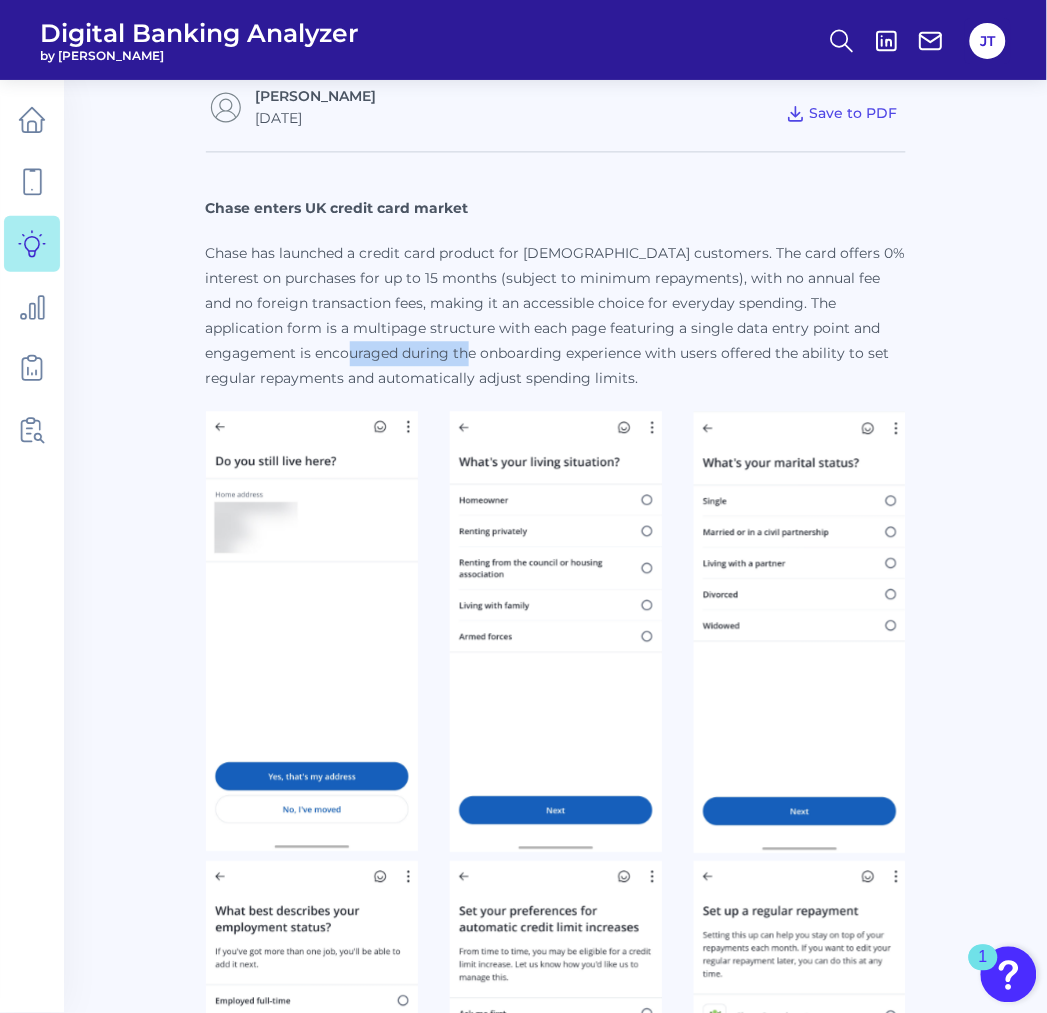 drag, startPoint x: 360, startPoint y: 355, endPoint x: 528, endPoint y: 352, distance: 168.02678 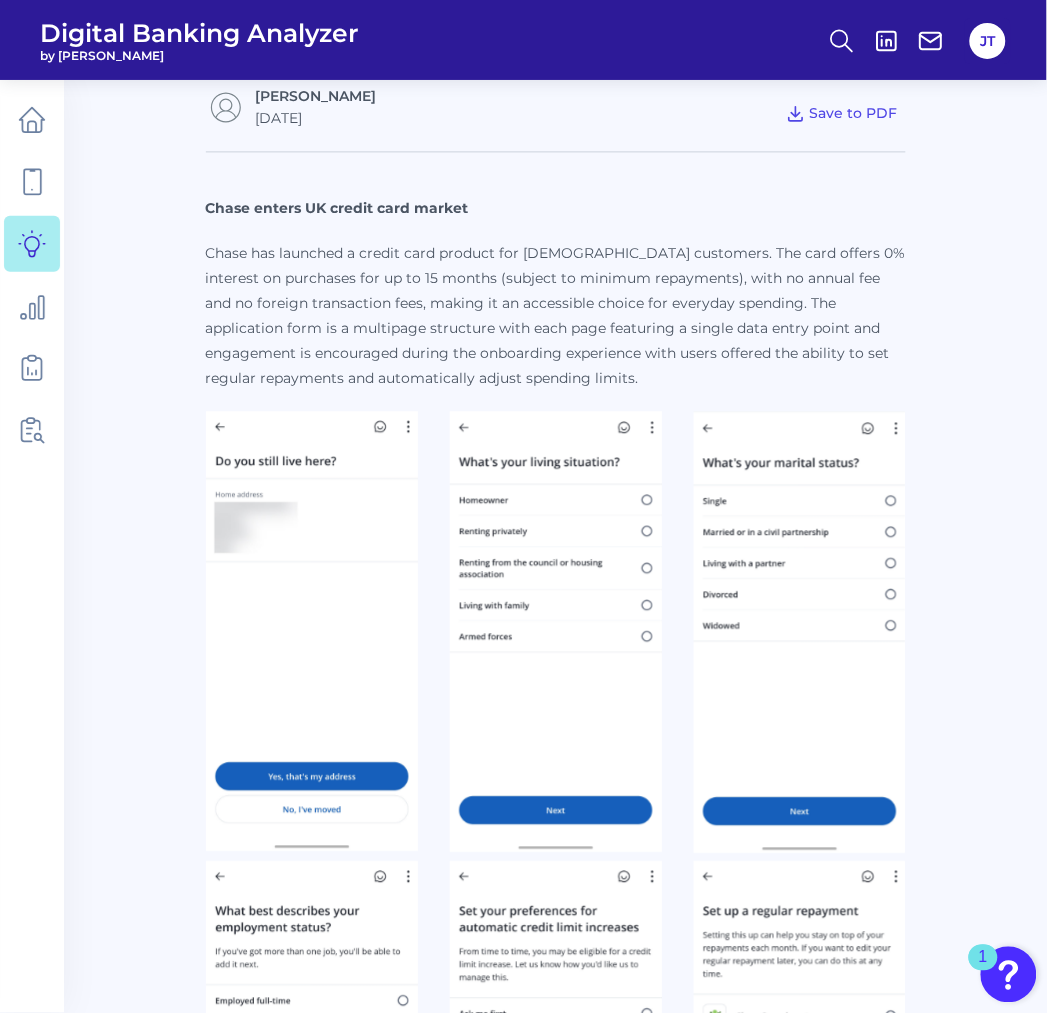 drag, startPoint x: 528, startPoint y: 352, endPoint x: 680, endPoint y: 335, distance: 152.94771 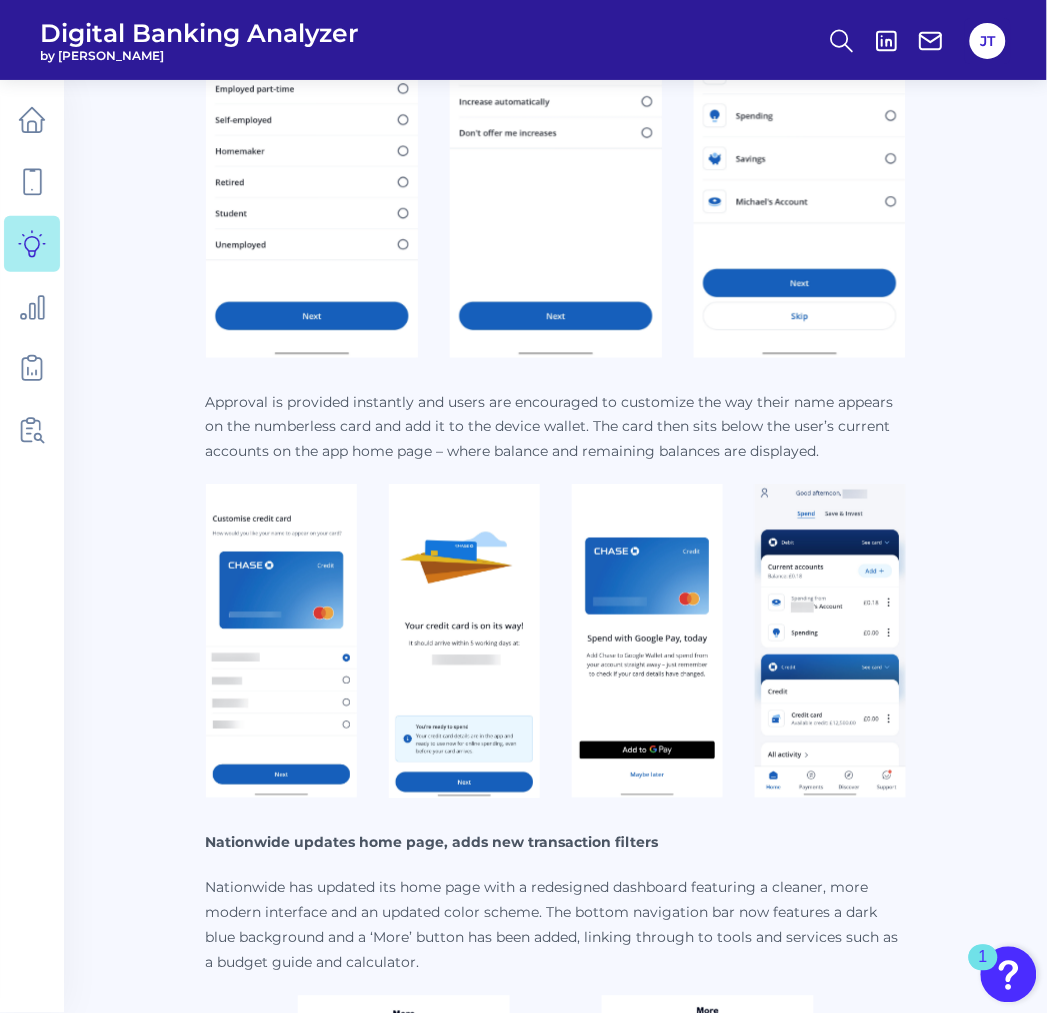 scroll, scrollTop: 1666, scrollLeft: 0, axis: vertical 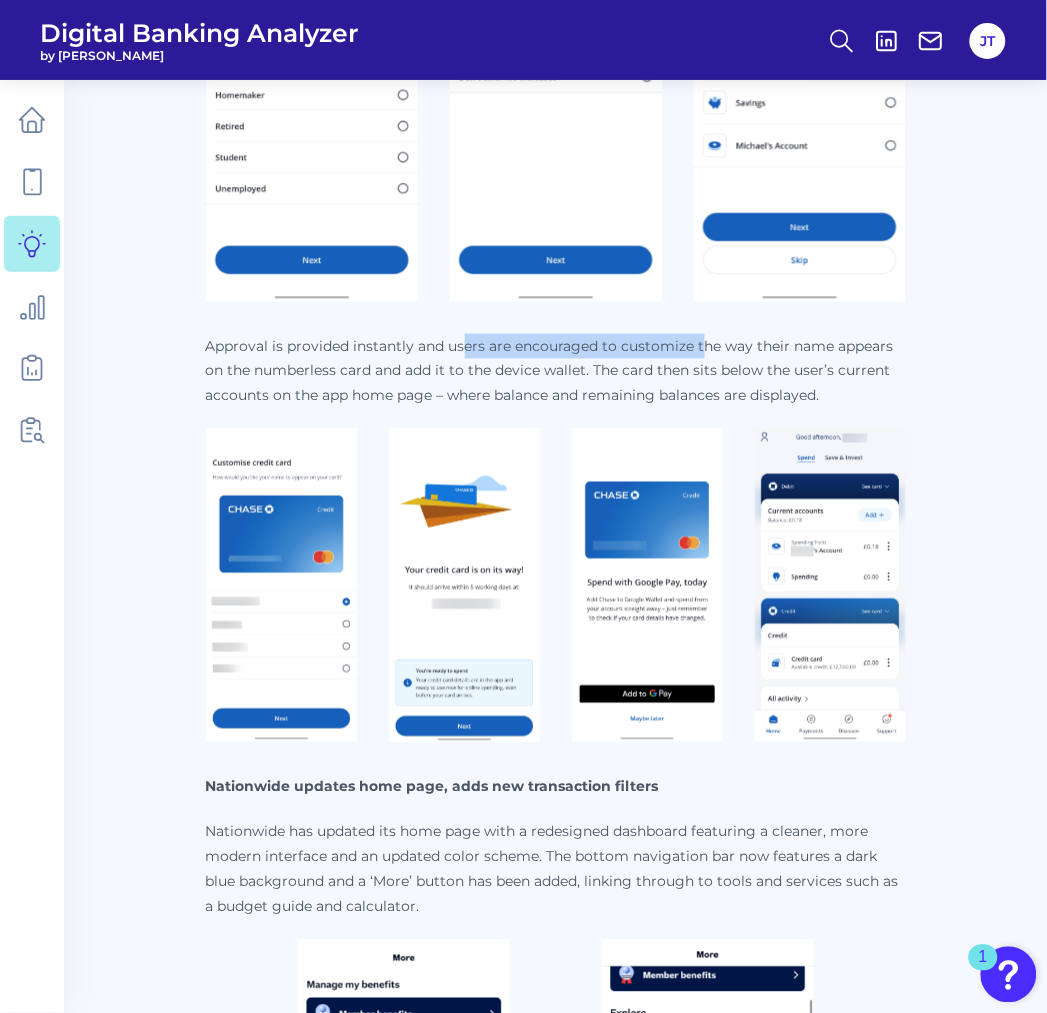 click on "Chase enters UK credit card market
Chase has launched a credit card product for UK customers. The card offers 0% interest on purchases for up to 15 months (subject to minimum repayments), with no annual fee and no foreign transaction fees, making it an accessible choice for everyday spending. The application form is a multipage structure with each page featuring a single data entry point and engagement is encouraged during the onboarding experience with users offered the ability to set regular repayments and automatically adjust spending limits. Approval is provided instantly and users are encouraged to customize the way their name appears on the numberless card and add it to the device wallet. The card then sits below the user’s current accounts on the app home page – where balance and remaining balances are displayed. Nationwide updates home page, adds new transaction filters
Santander increases check deposit limit, adds more providers to external account linking" at bounding box center (556, 850) 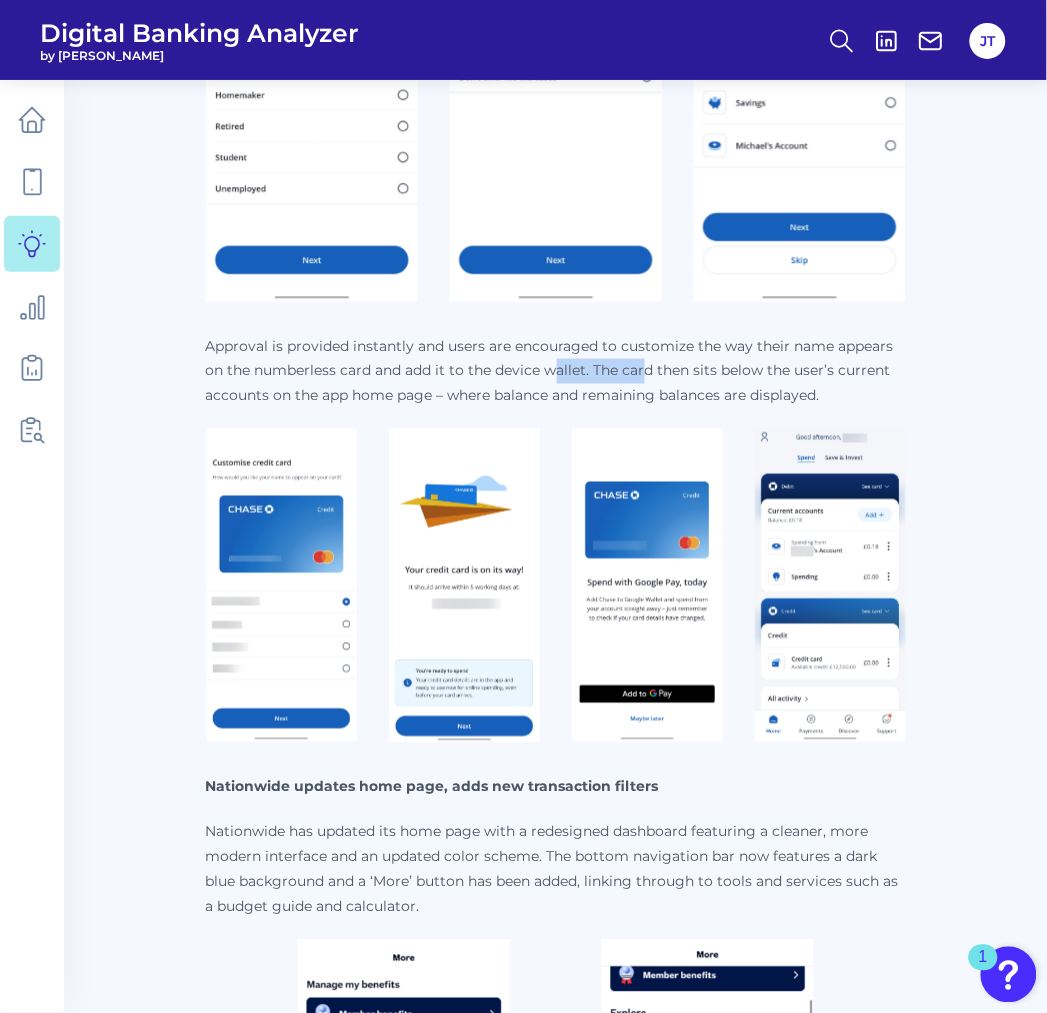 drag, startPoint x: 707, startPoint y: 325, endPoint x: 688, endPoint y: 354, distance: 34.669872 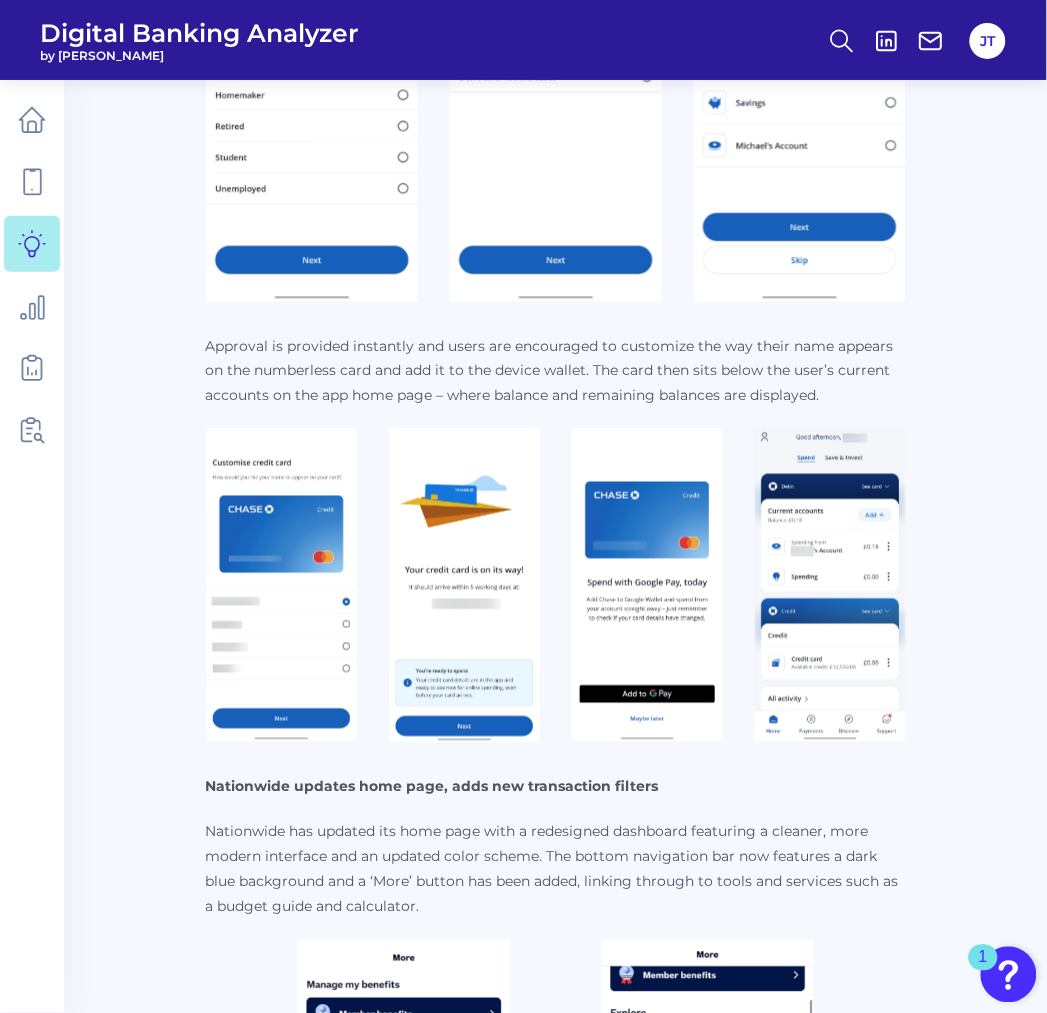 click on "Approval is provided instantly and users are encouraged to customize the way their name appears on the numberless card and add it to the device wallet. The card then sits below the user’s current accounts on the app home page – where balance and remaining balances are displayed." at bounding box center (556, 538) 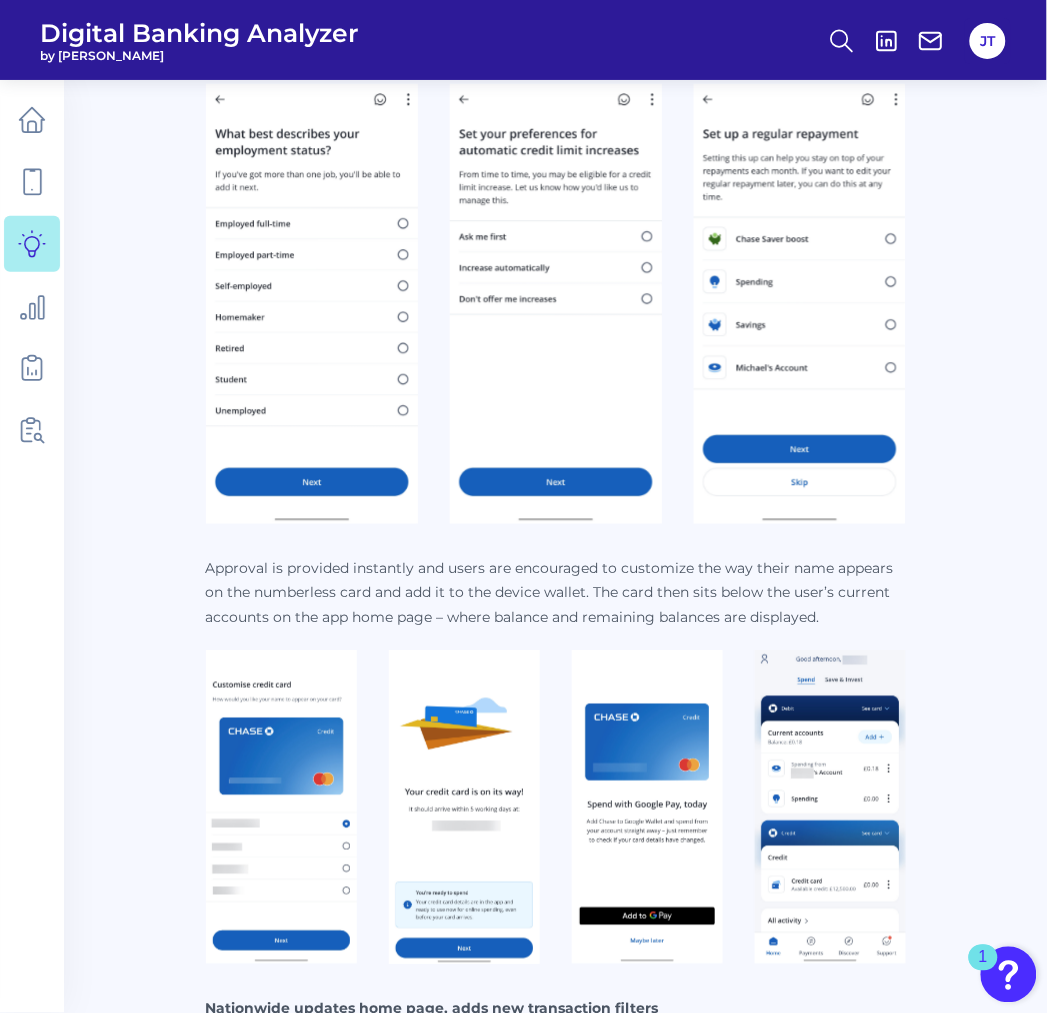 scroll, scrollTop: 1666, scrollLeft: 0, axis: vertical 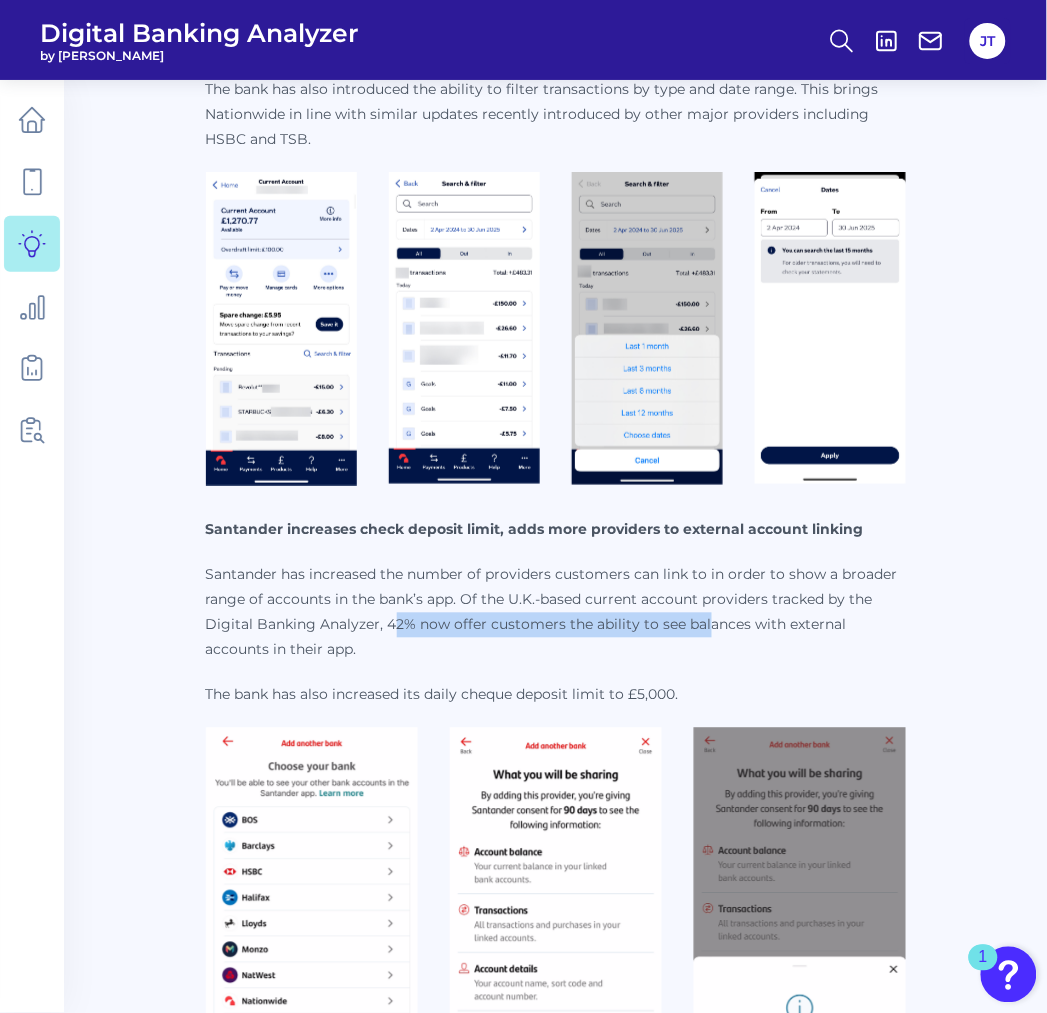 drag, startPoint x: 391, startPoint y: 622, endPoint x: 704, endPoint y: 616, distance: 313.0575 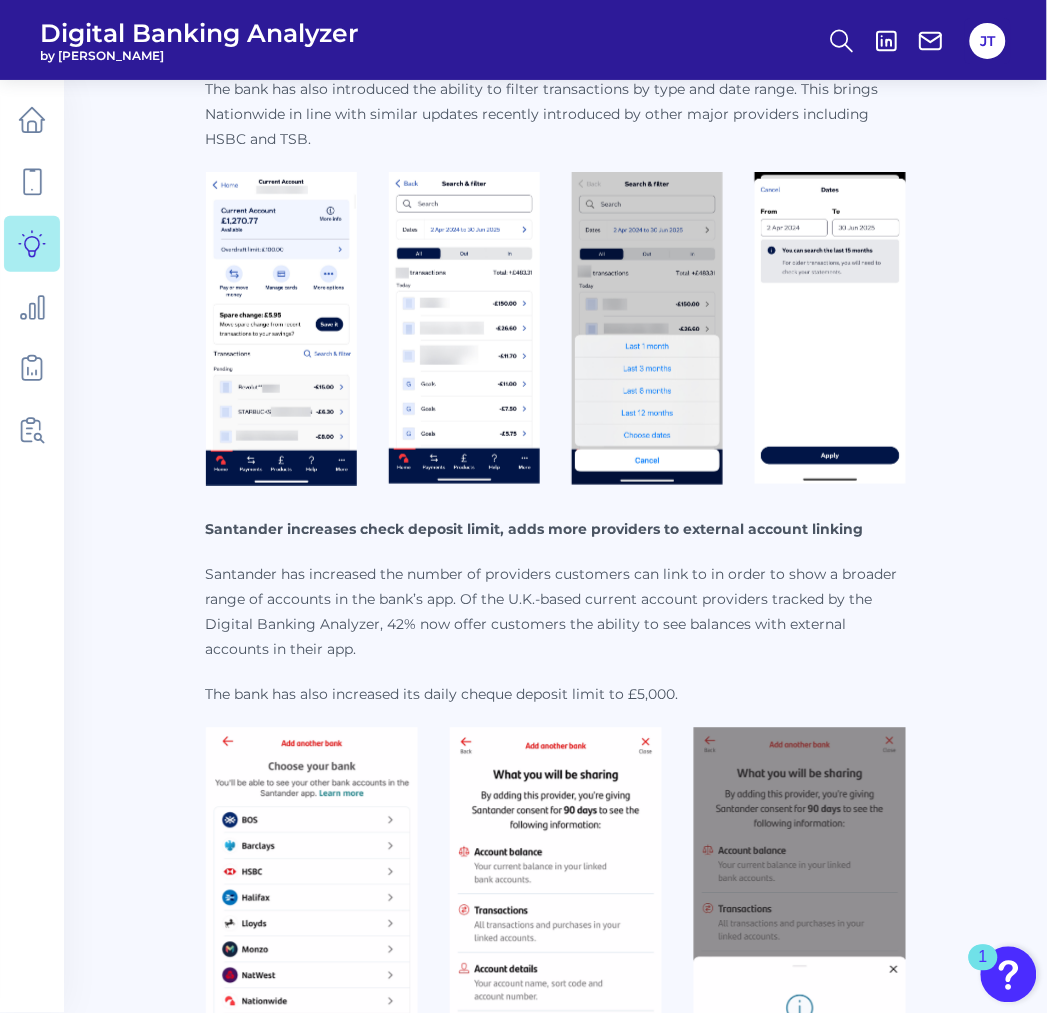 drag, startPoint x: 704, startPoint y: 616, endPoint x: 531, endPoint y: 644, distance: 175.25125 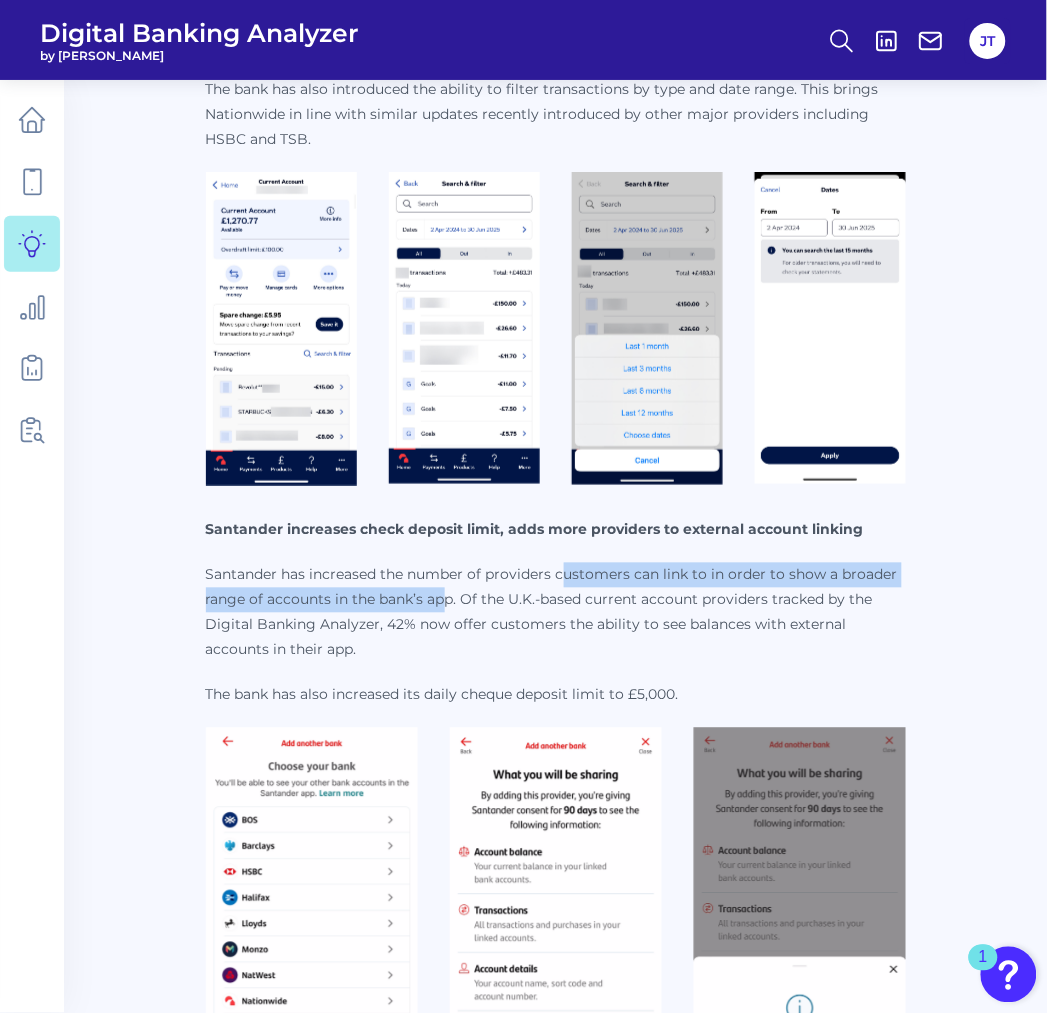 drag, startPoint x: 670, startPoint y: 570, endPoint x: 442, endPoint y: 591, distance: 228.96506 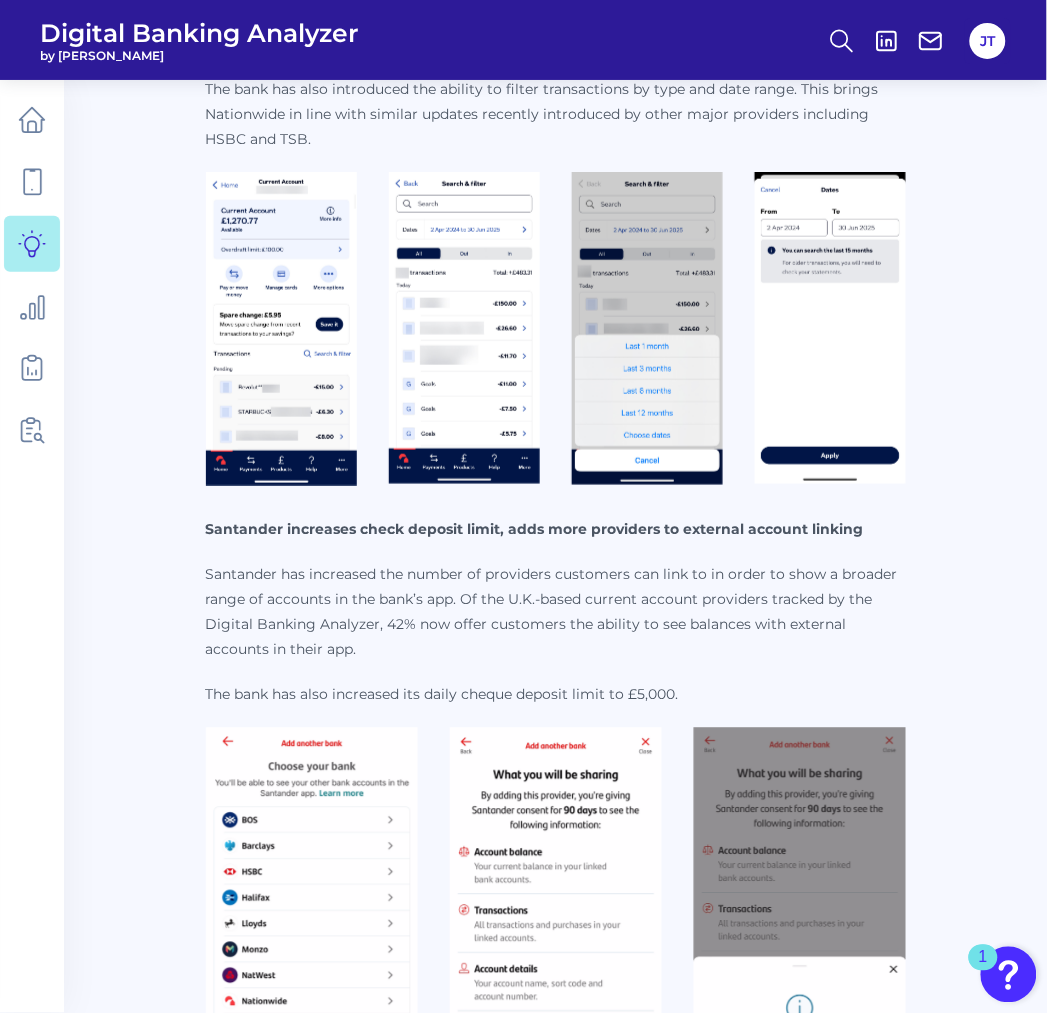 drag, startPoint x: 442, startPoint y: 591, endPoint x: 510, endPoint y: 621, distance: 74.323616 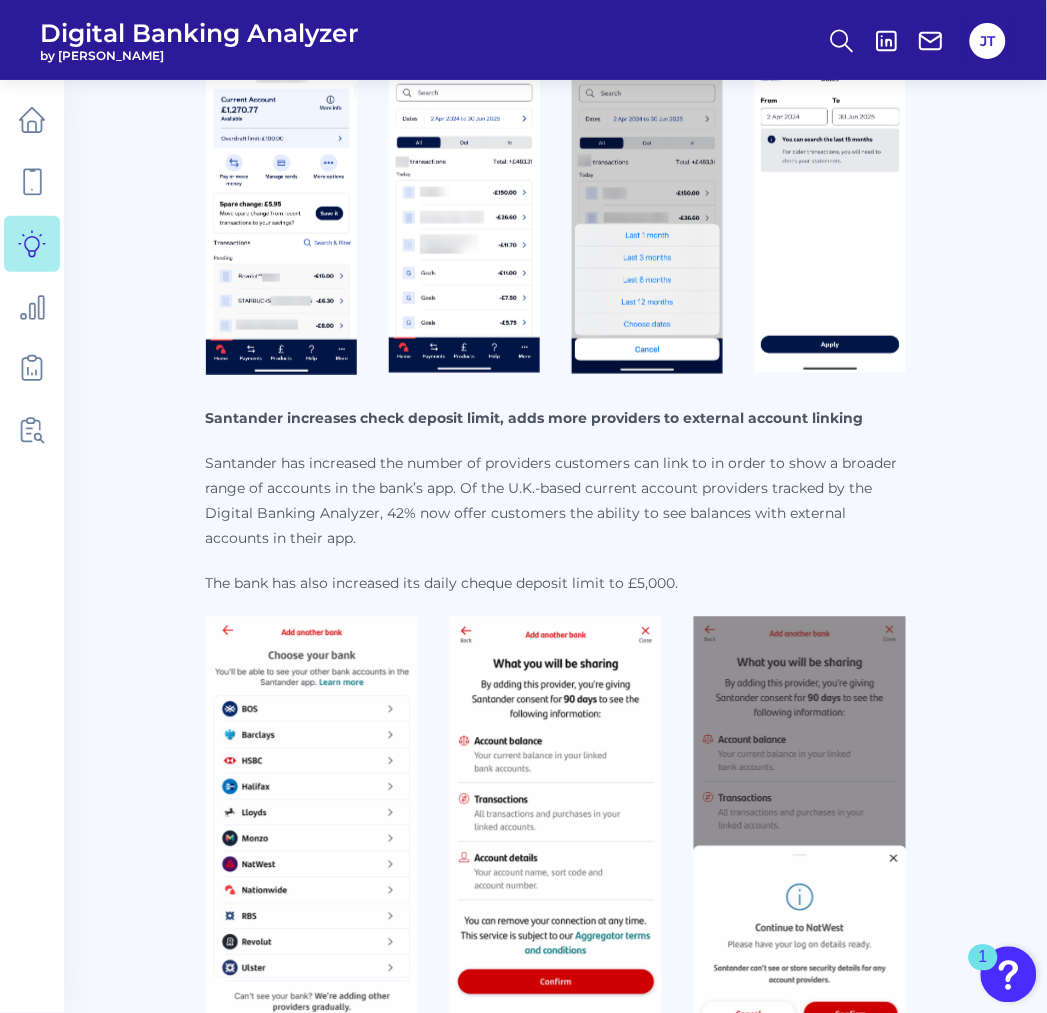 scroll, scrollTop: 3222, scrollLeft: 0, axis: vertical 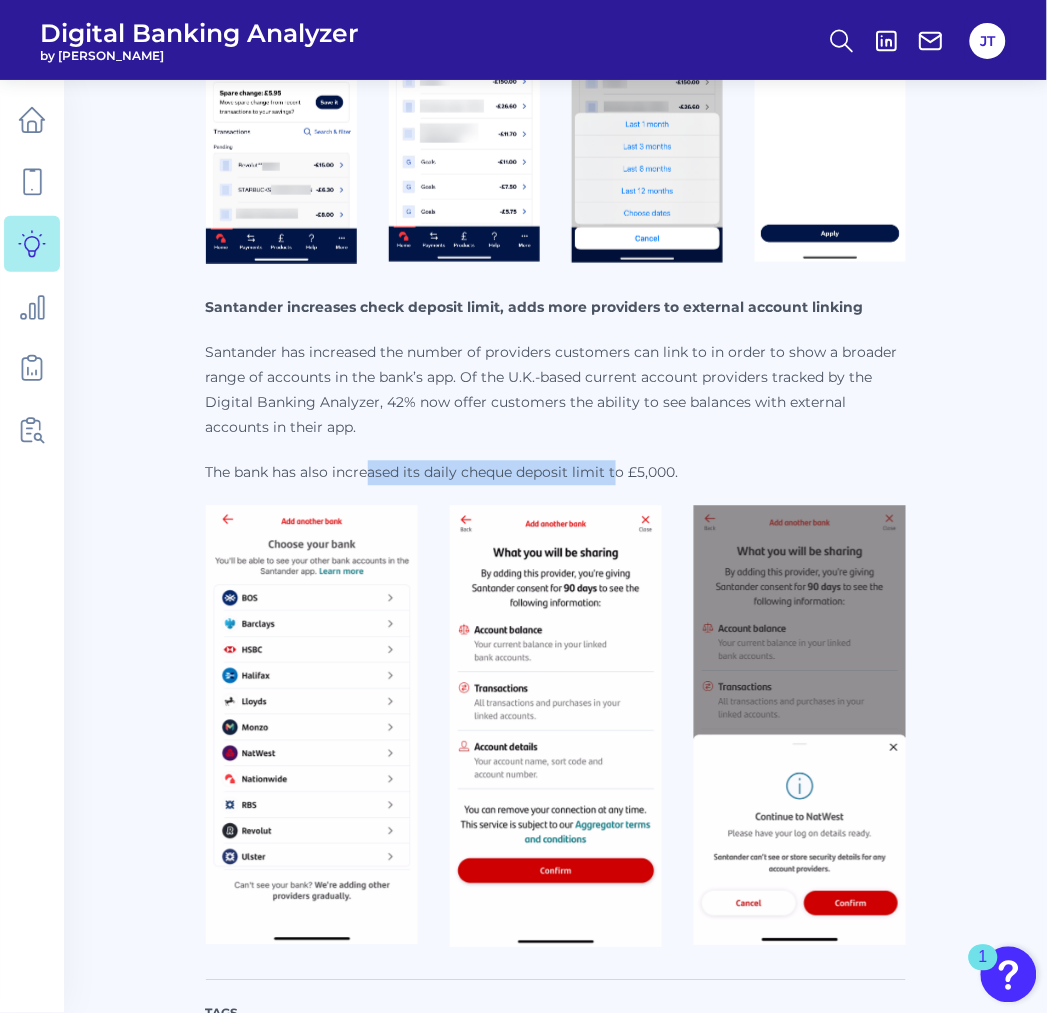 drag, startPoint x: 371, startPoint y: 470, endPoint x: 620, endPoint y: 456, distance: 249.39326 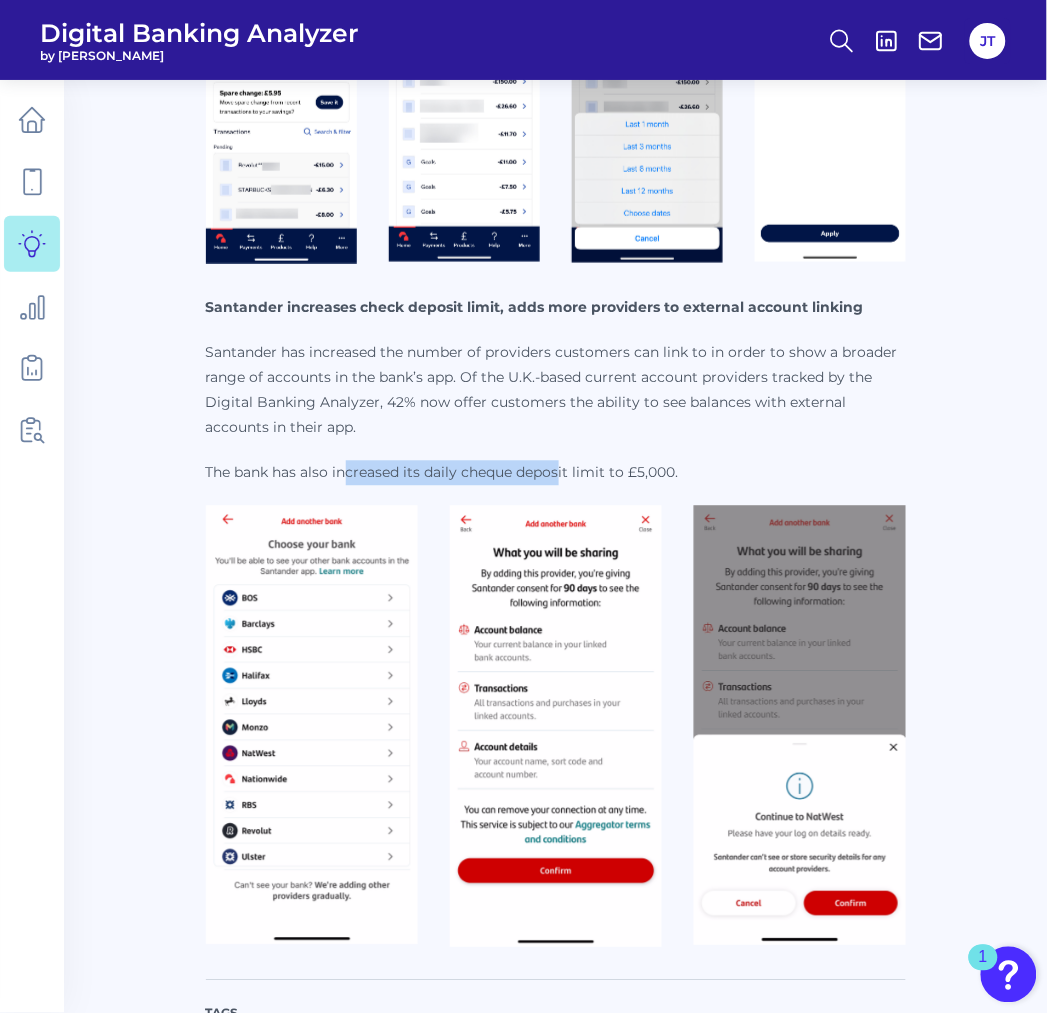 drag, startPoint x: 348, startPoint y: 478, endPoint x: 570, endPoint y: 477, distance: 222.00226 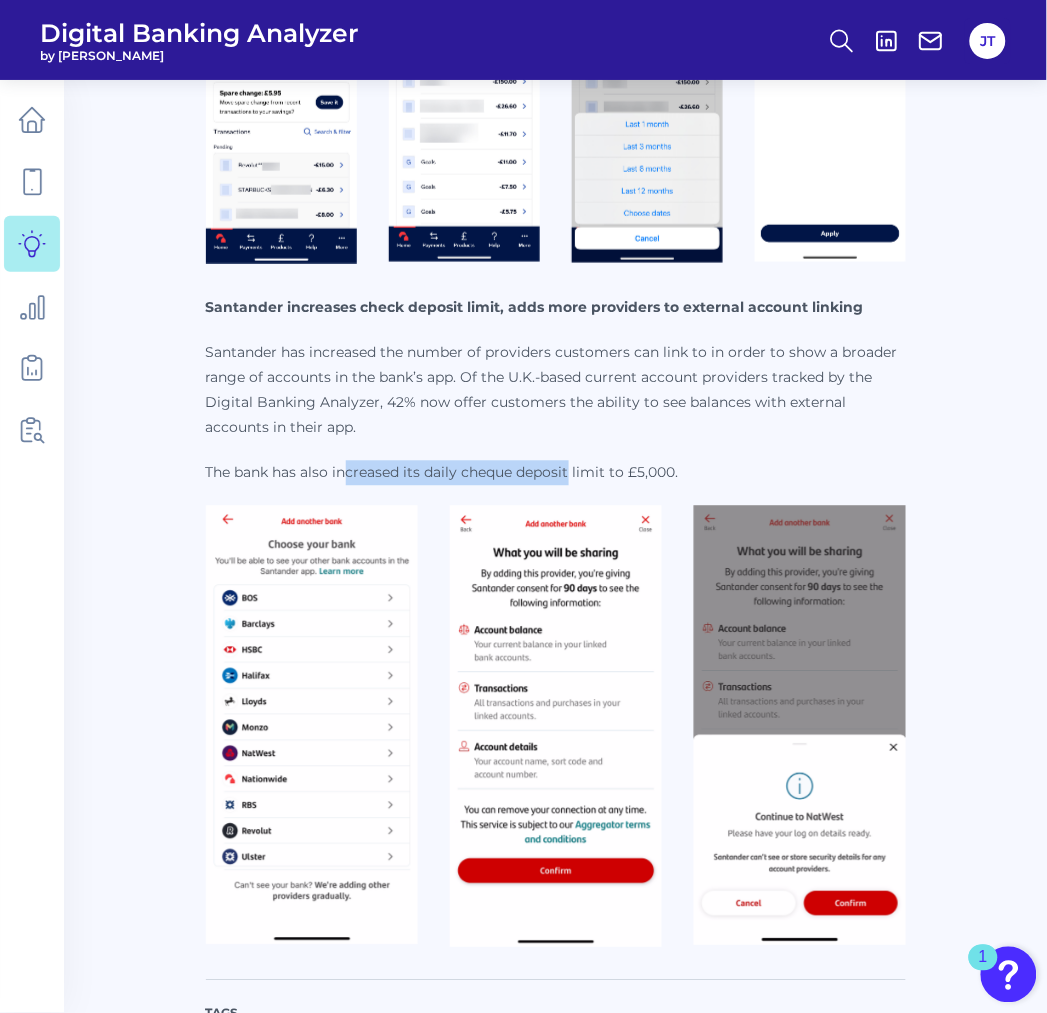 click on "The bank has also increased its daily cheque deposit limit to £5,000." at bounding box center (556, 473) 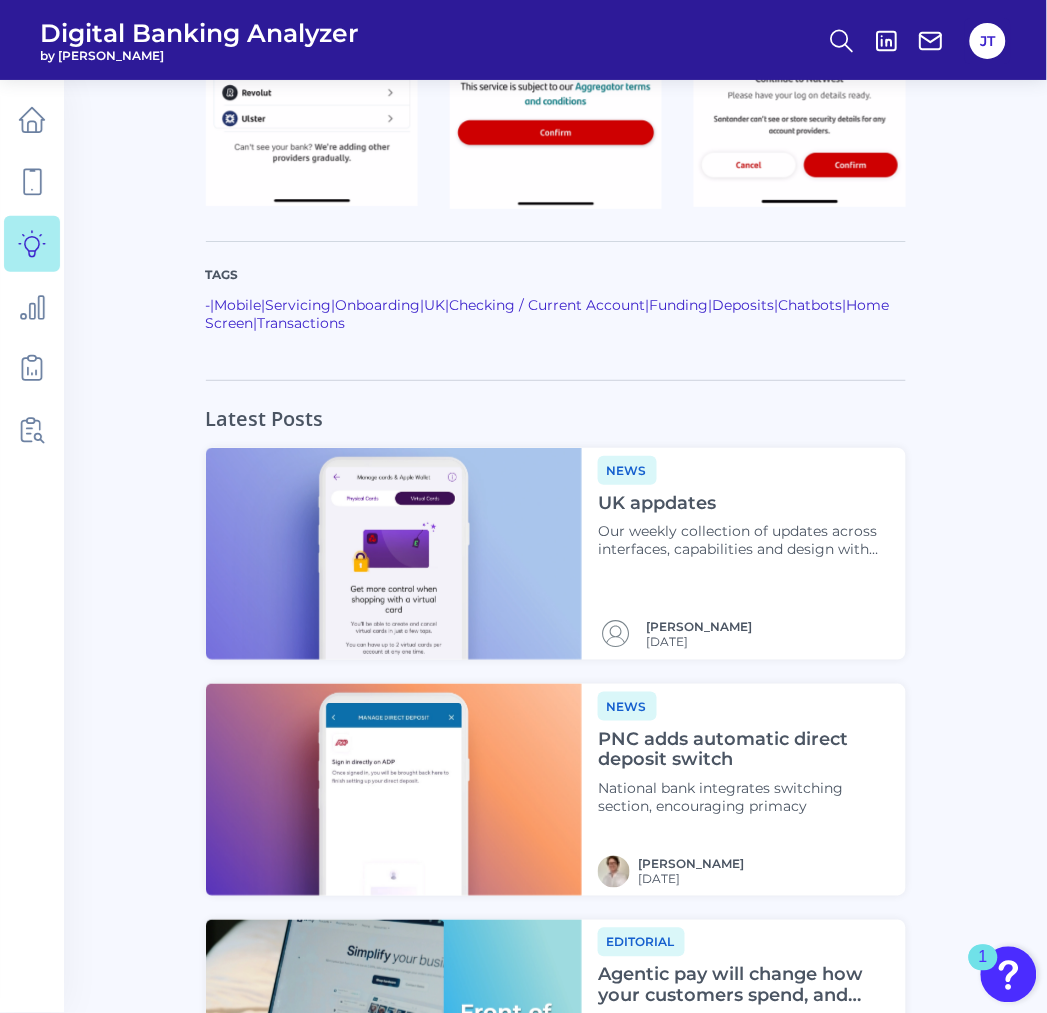 scroll, scrollTop: 4000, scrollLeft: 0, axis: vertical 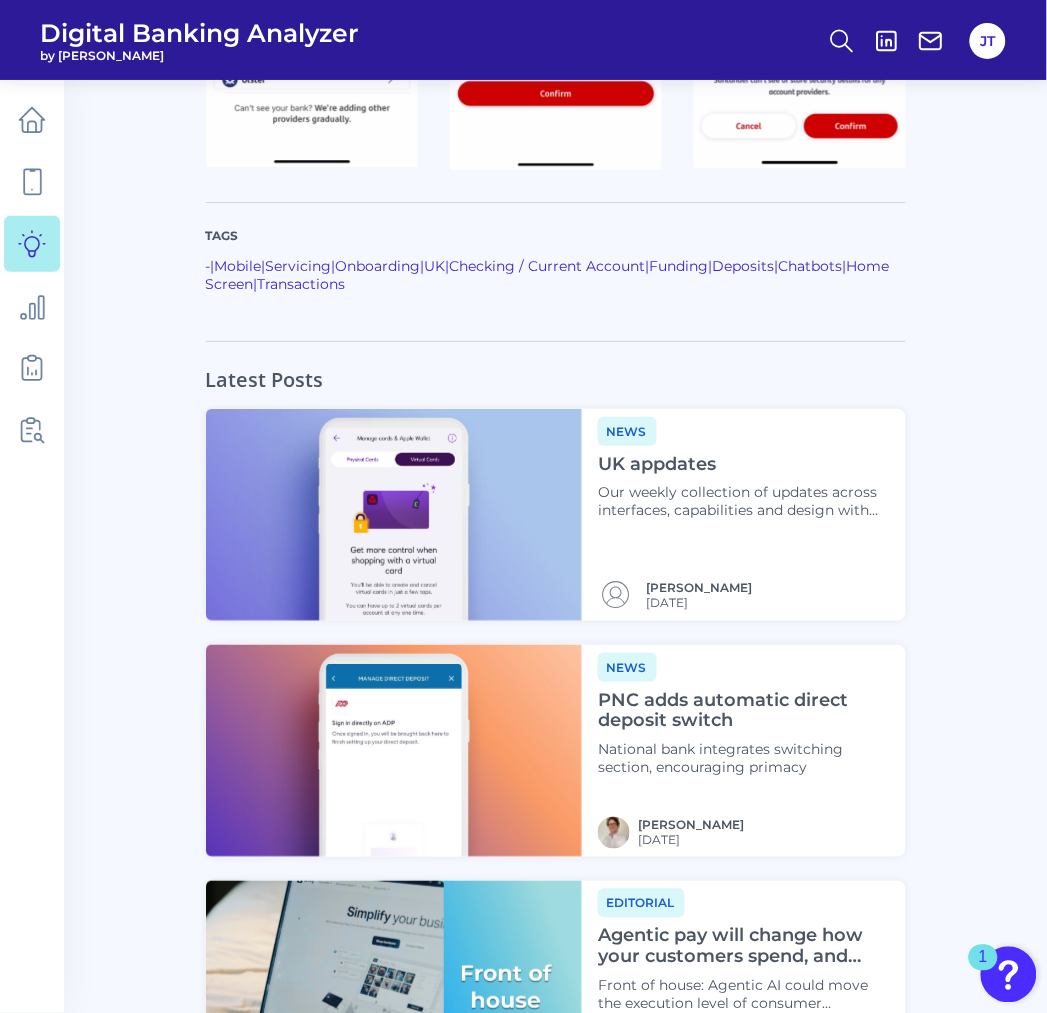 click on "PNC adds automatic direct deposit switch" at bounding box center (743, 711) 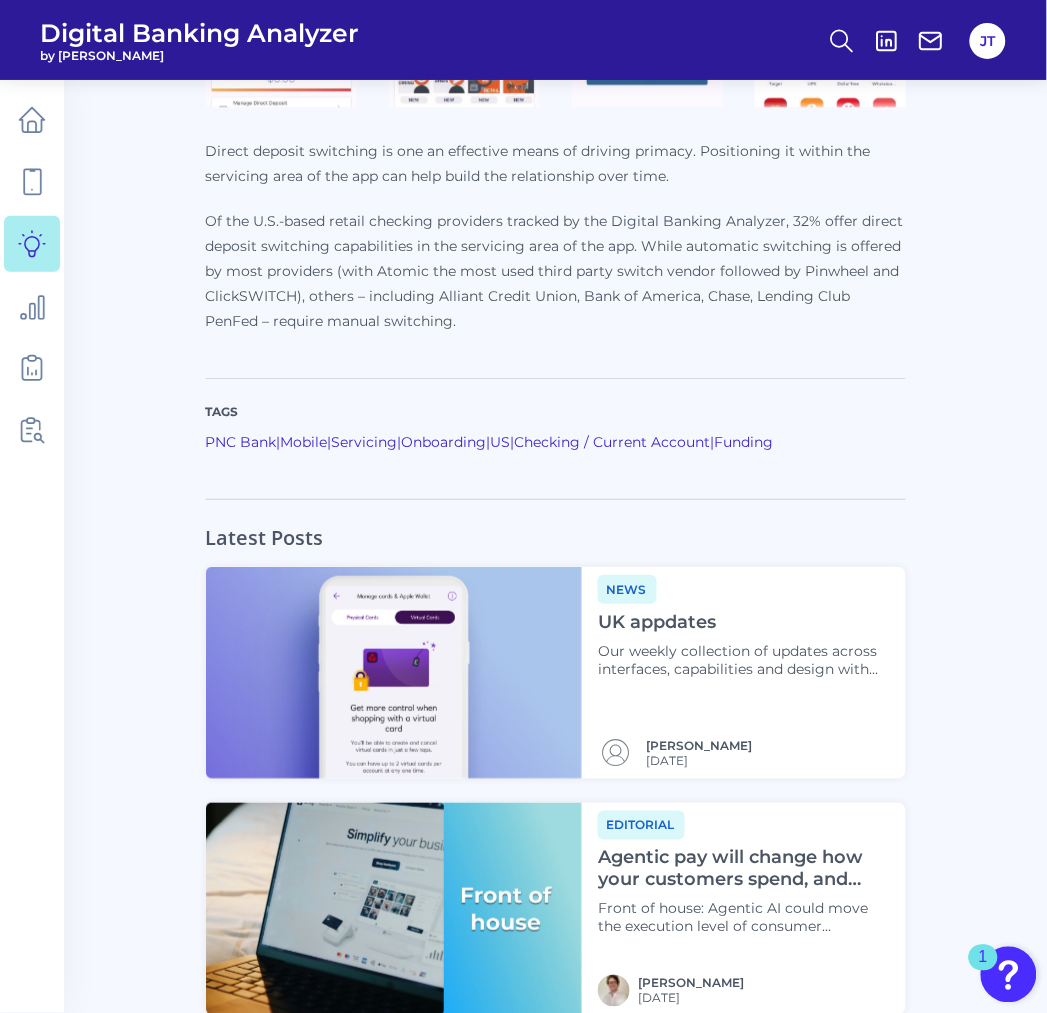 scroll, scrollTop: 1222, scrollLeft: 0, axis: vertical 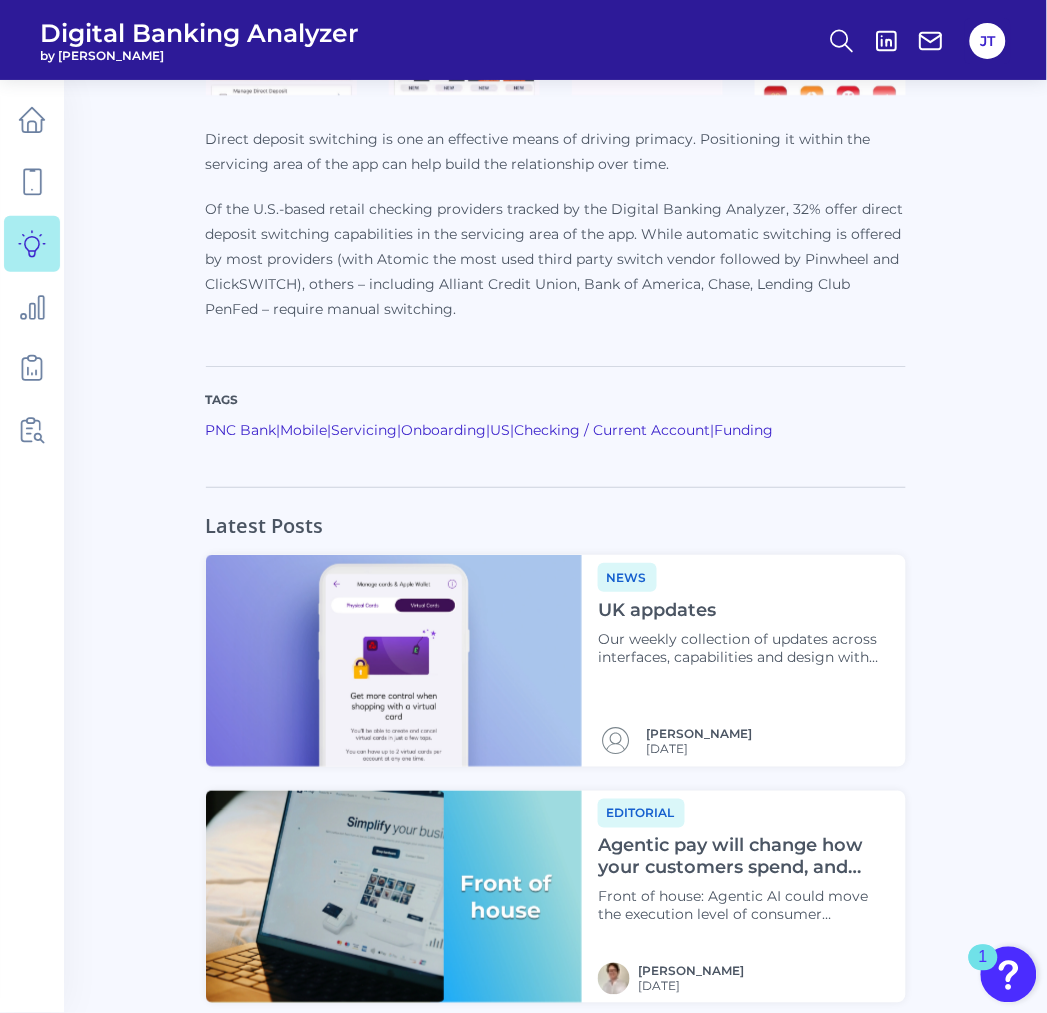 click at bounding box center (394, 661) 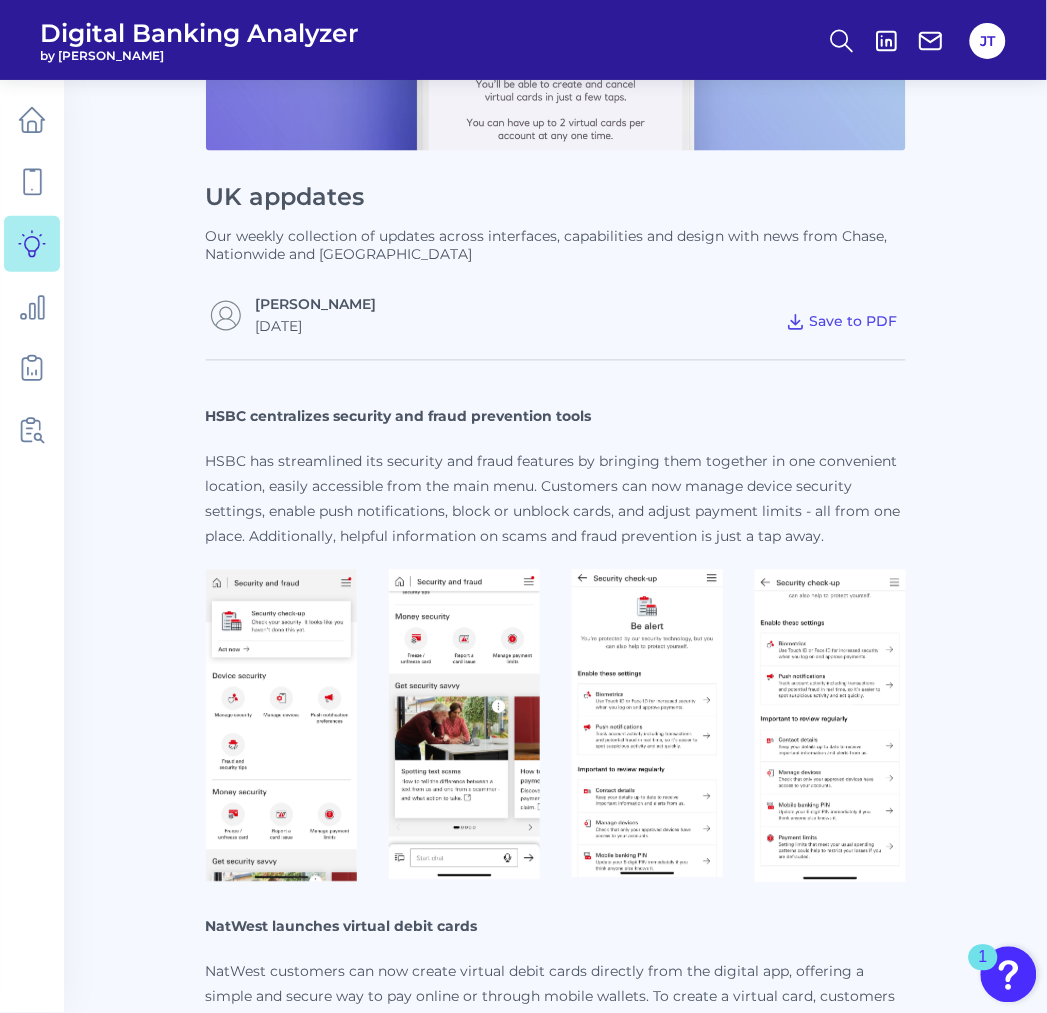 scroll, scrollTop: 555, scrollLeft: 0, axis: vertical 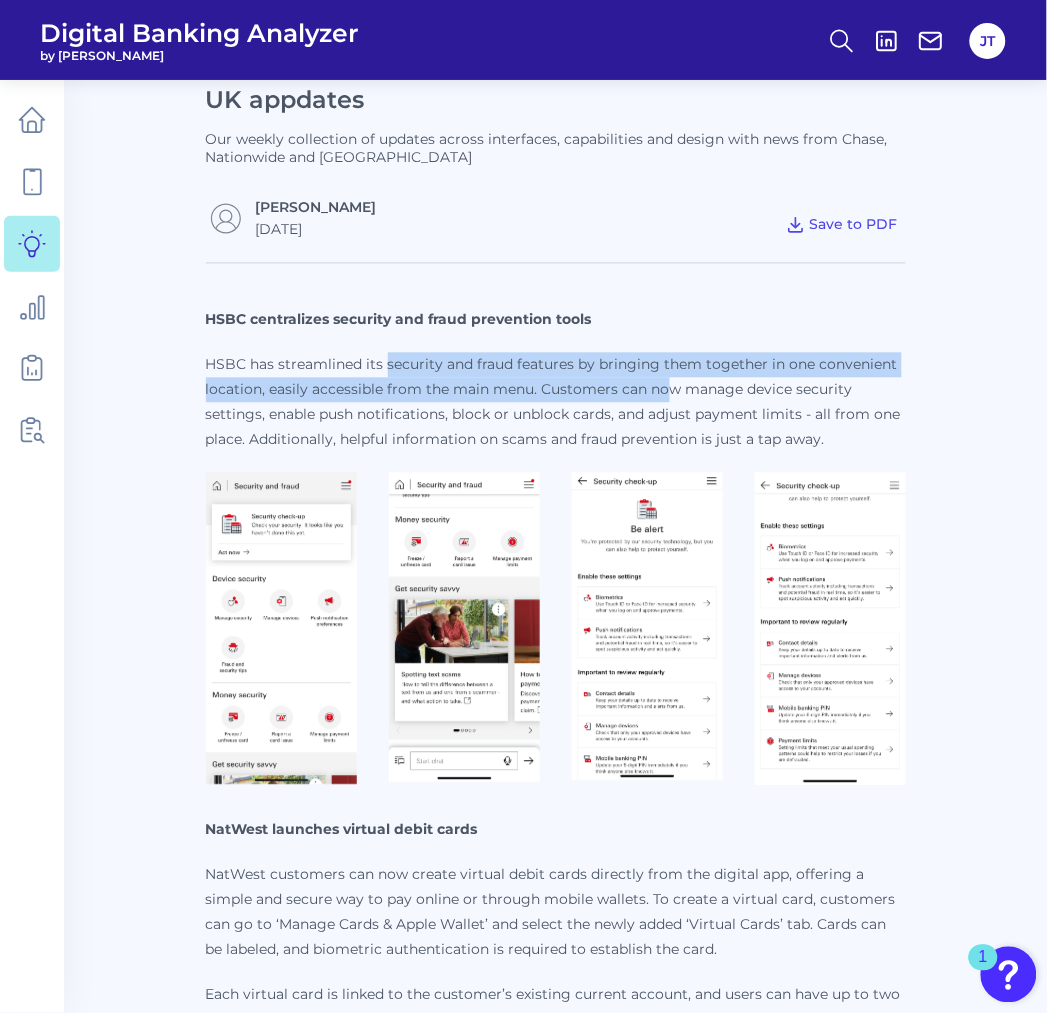 drag, startPoint x: 384, startPoint y: 366, endPoint x: 672, endPoint y: 398, distance: 289.77234 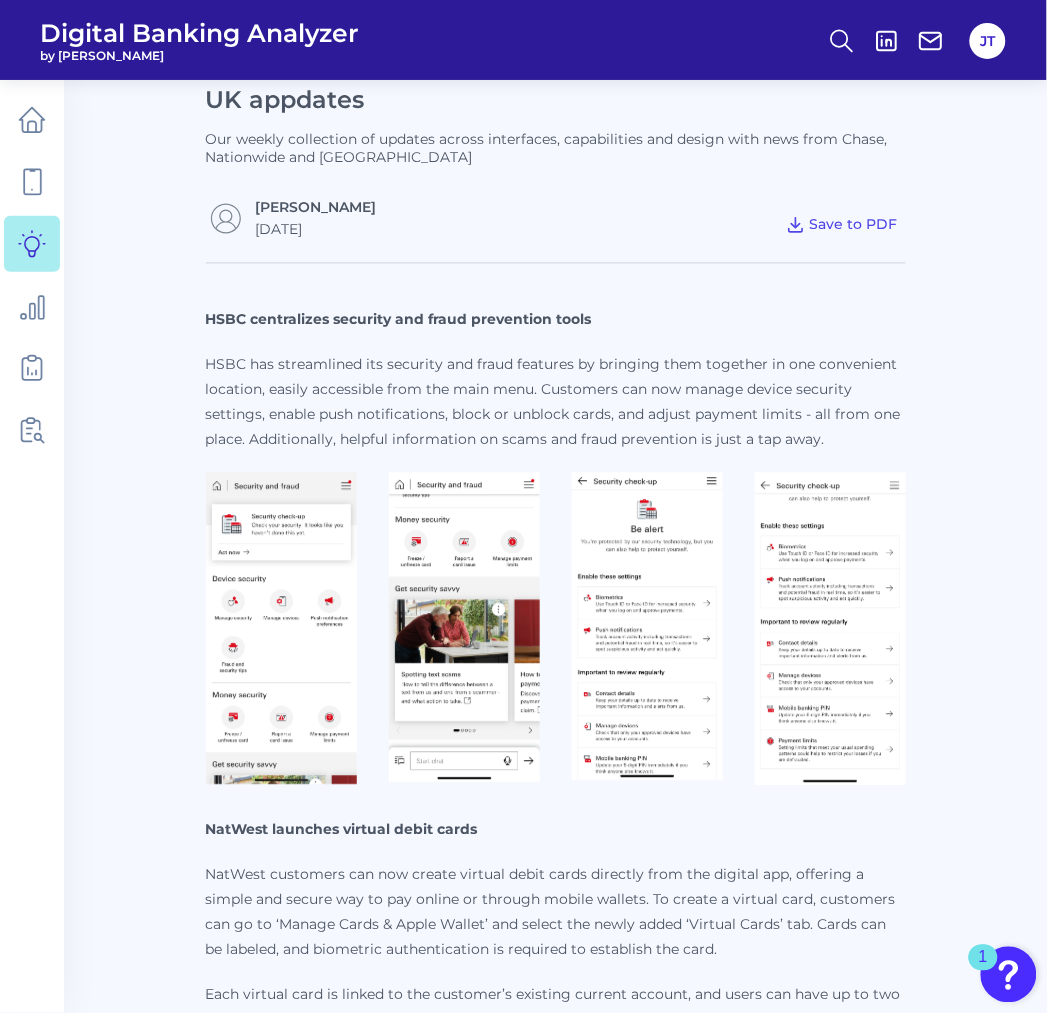 drag, startPoint x: 672, startPoint y: 398, endPoint x: 517, endPoint y: 412, distance: 155.63097 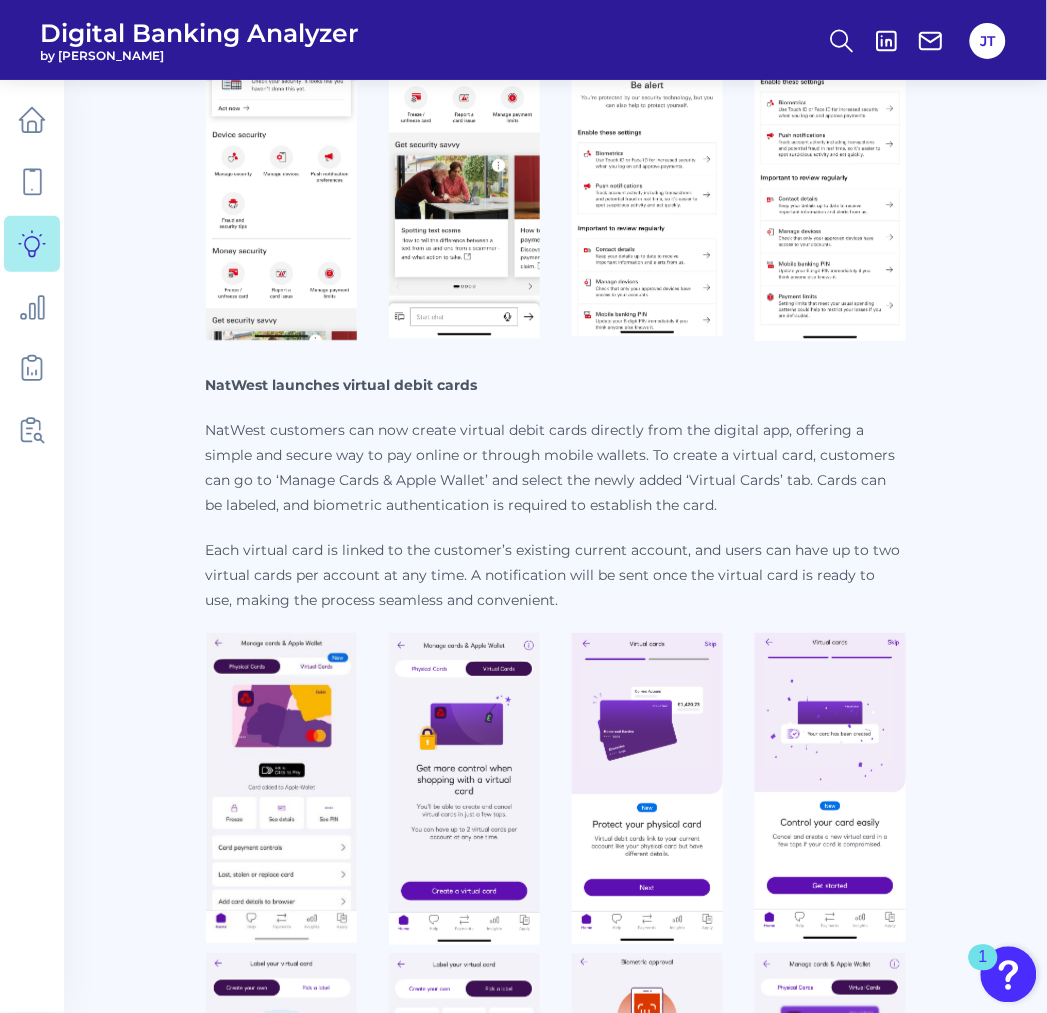 scroll, scrollTop: 1333, scrollLeft: 0, axis: vertical 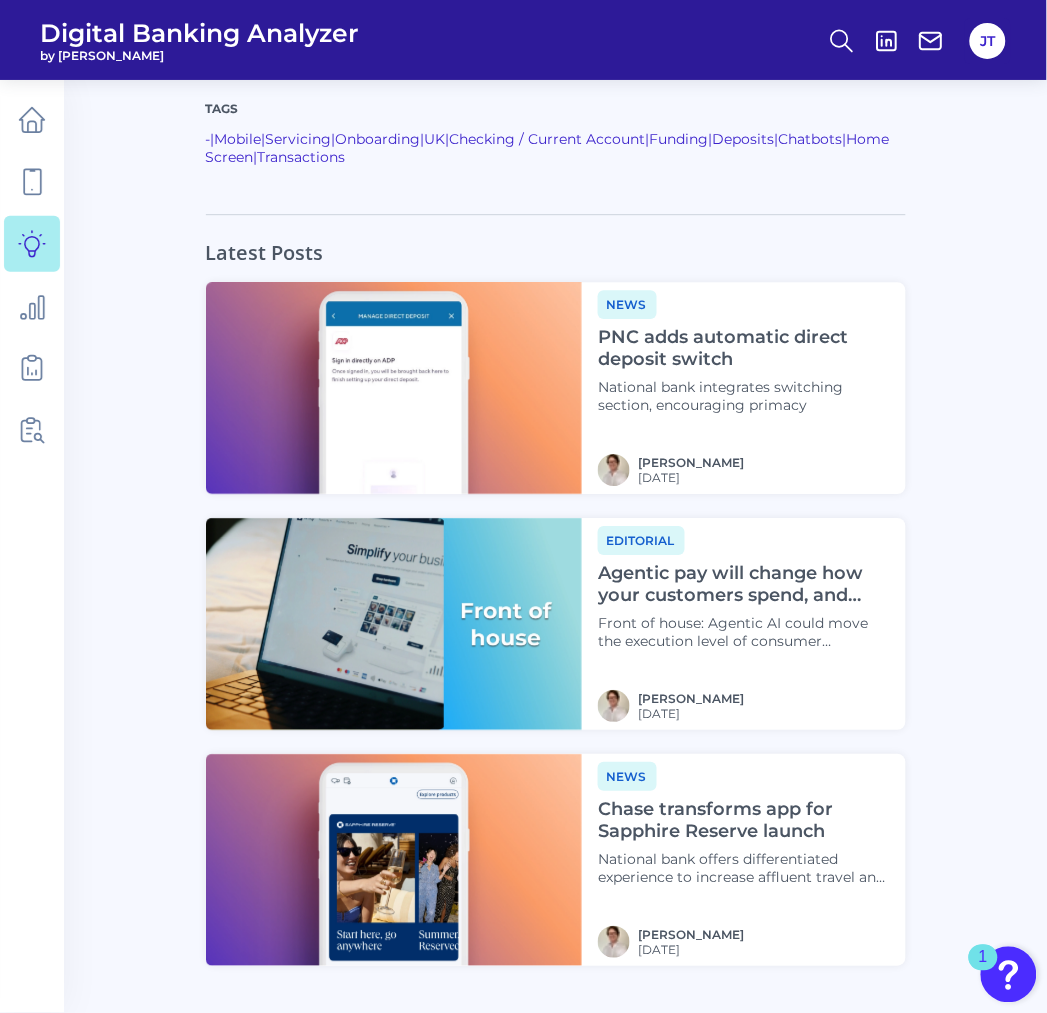 click on "Agentic pay will change how your customers spend, and bank" at bounding box center [743, 584] 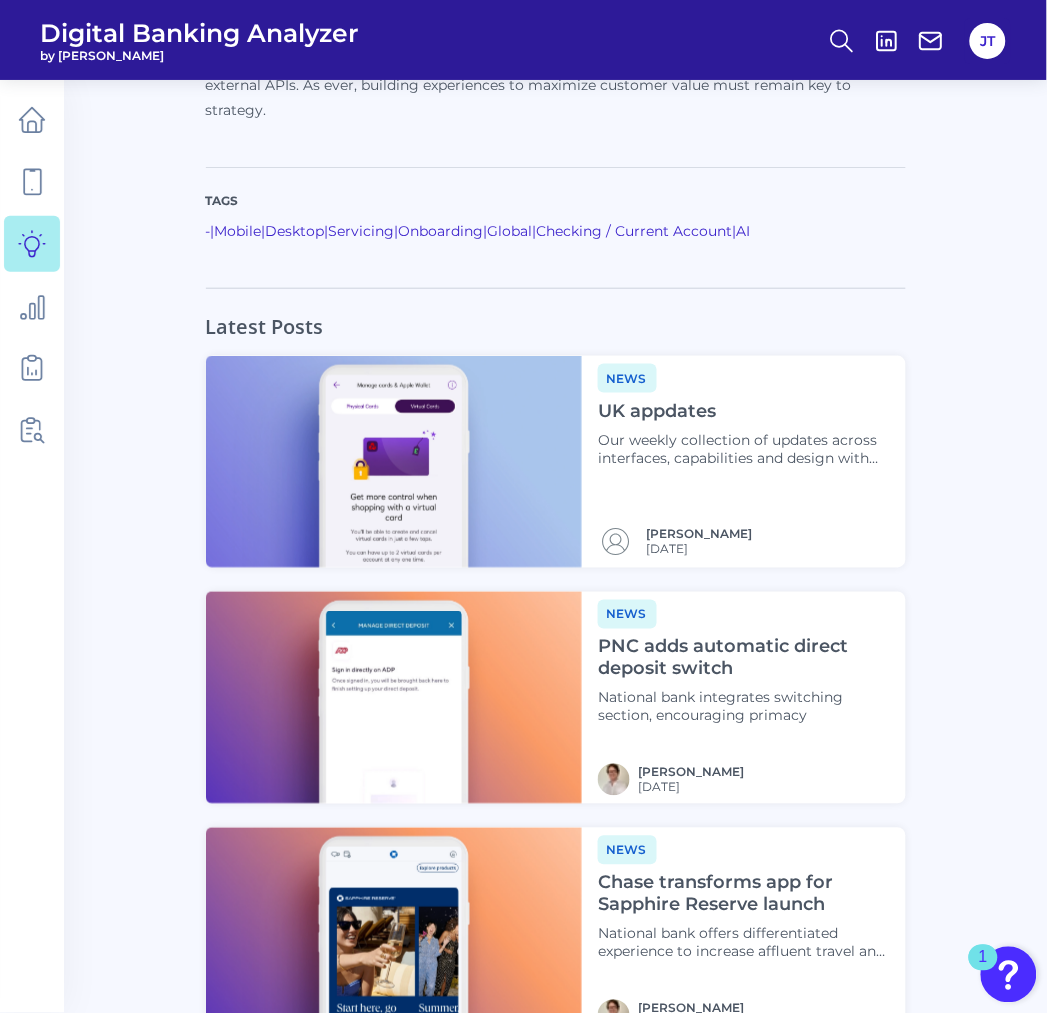 scroll, scrollTop: 3000, scrollLeft: 0, axis: vertical 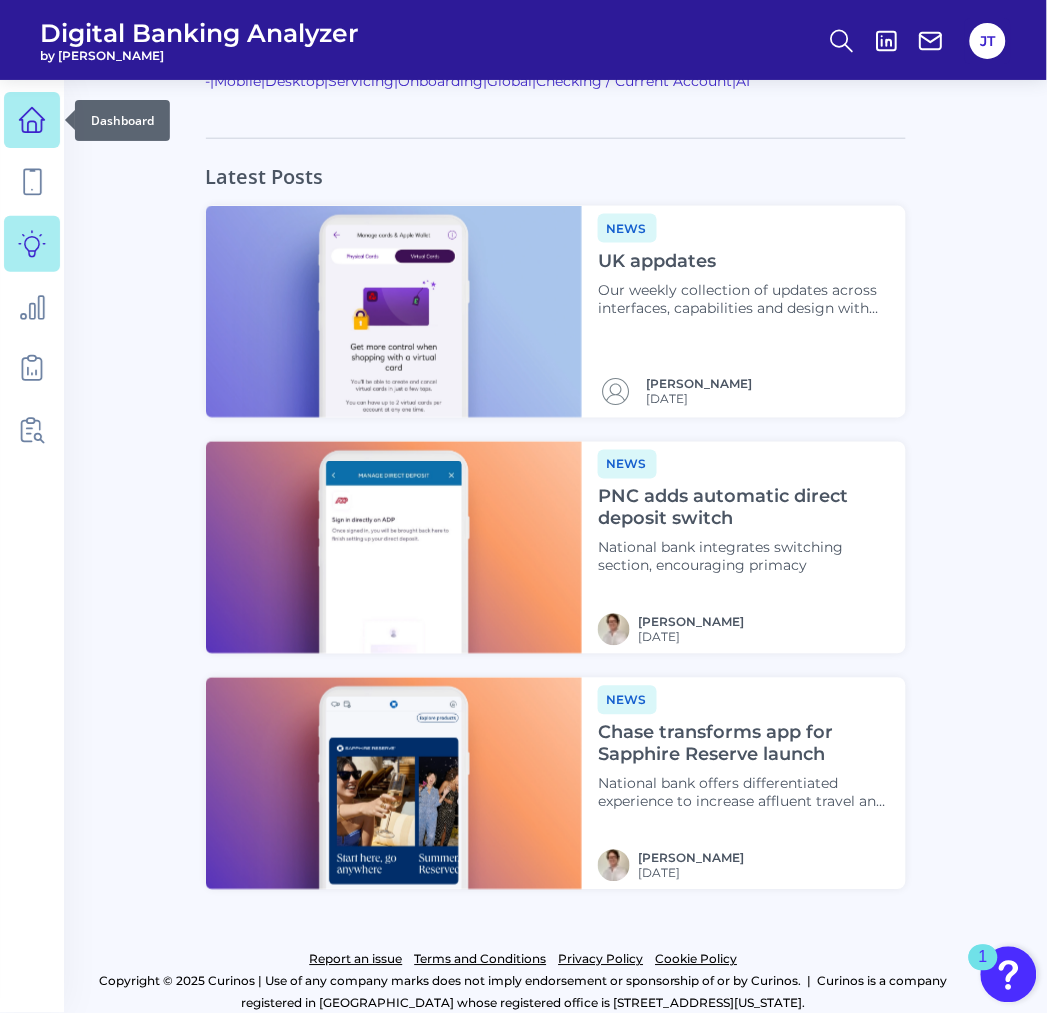 click 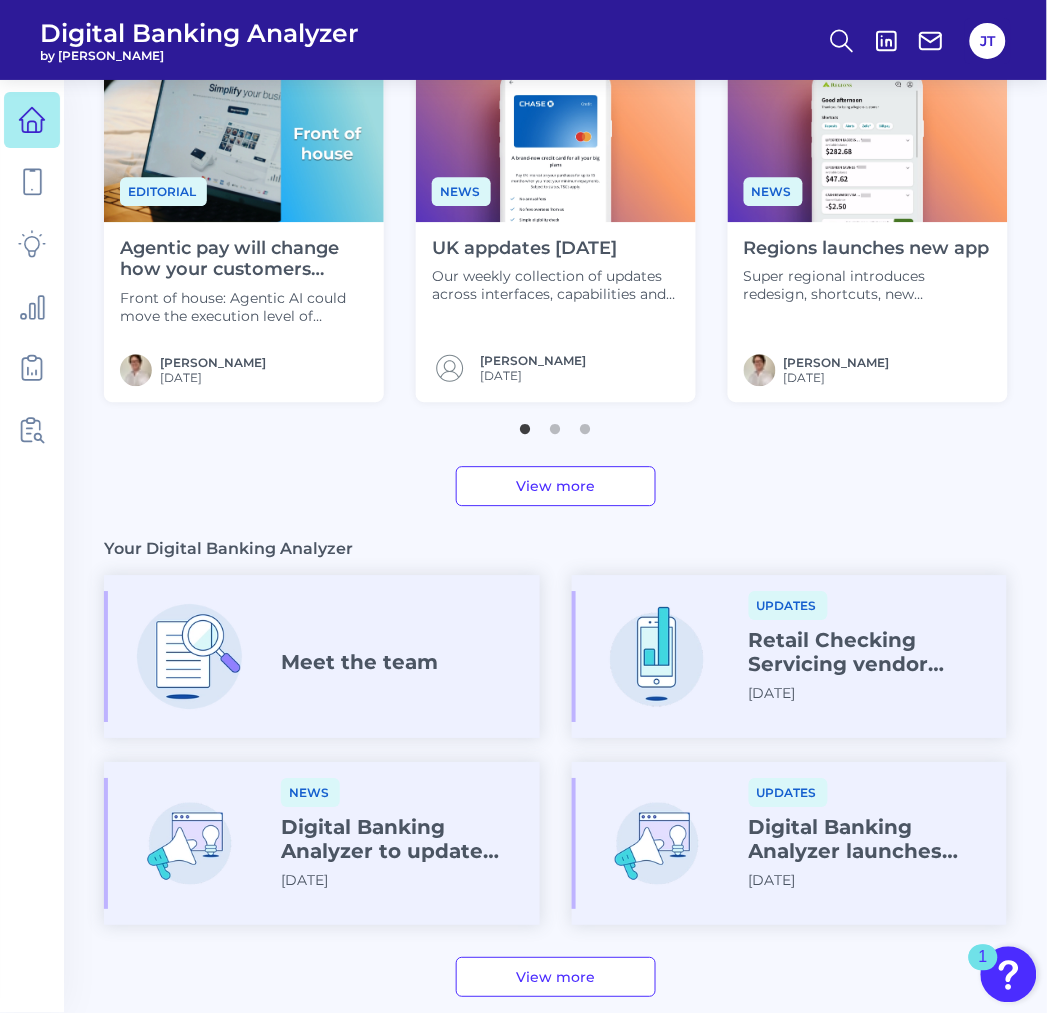 scroll, scrollTop: 666, scrollLeft: 0, axis: vertical 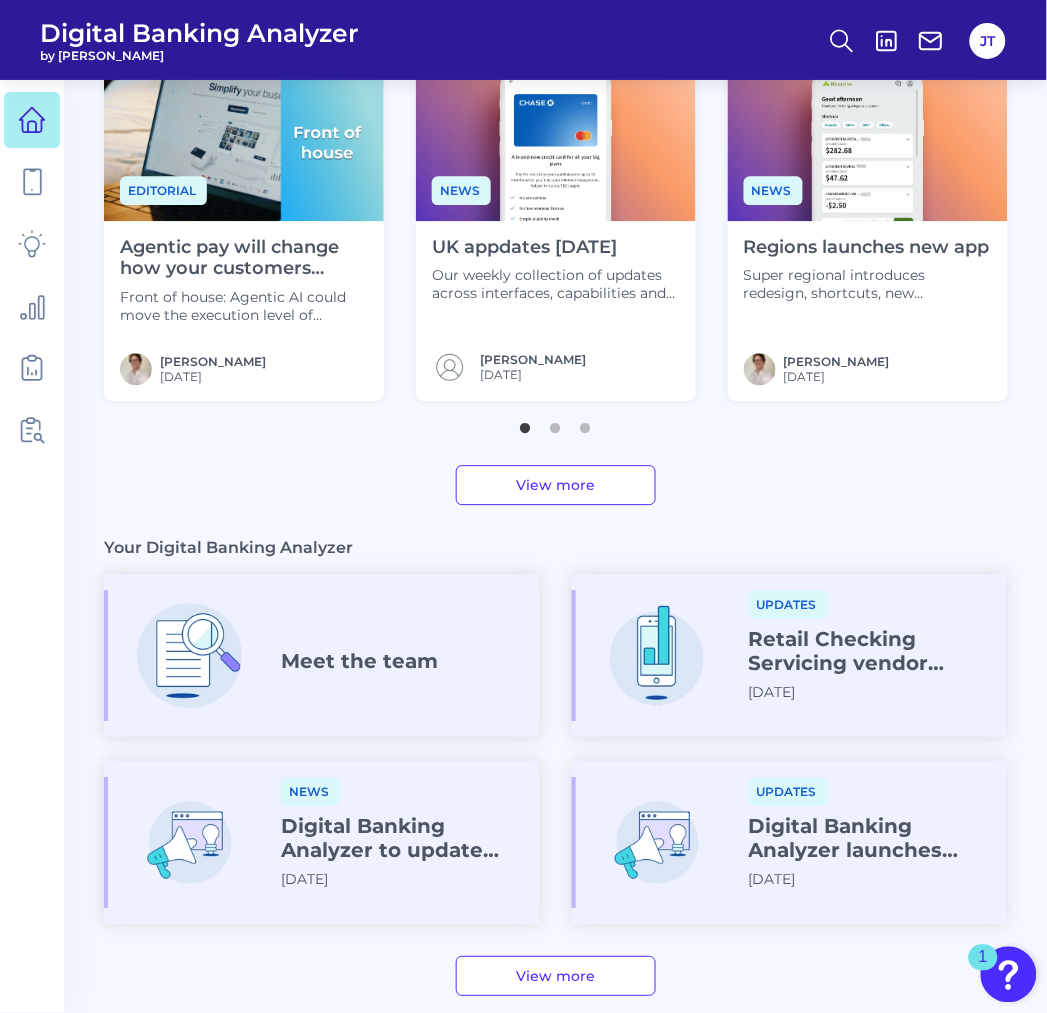 click on "Meet the team" at bounding box center (322, 656) 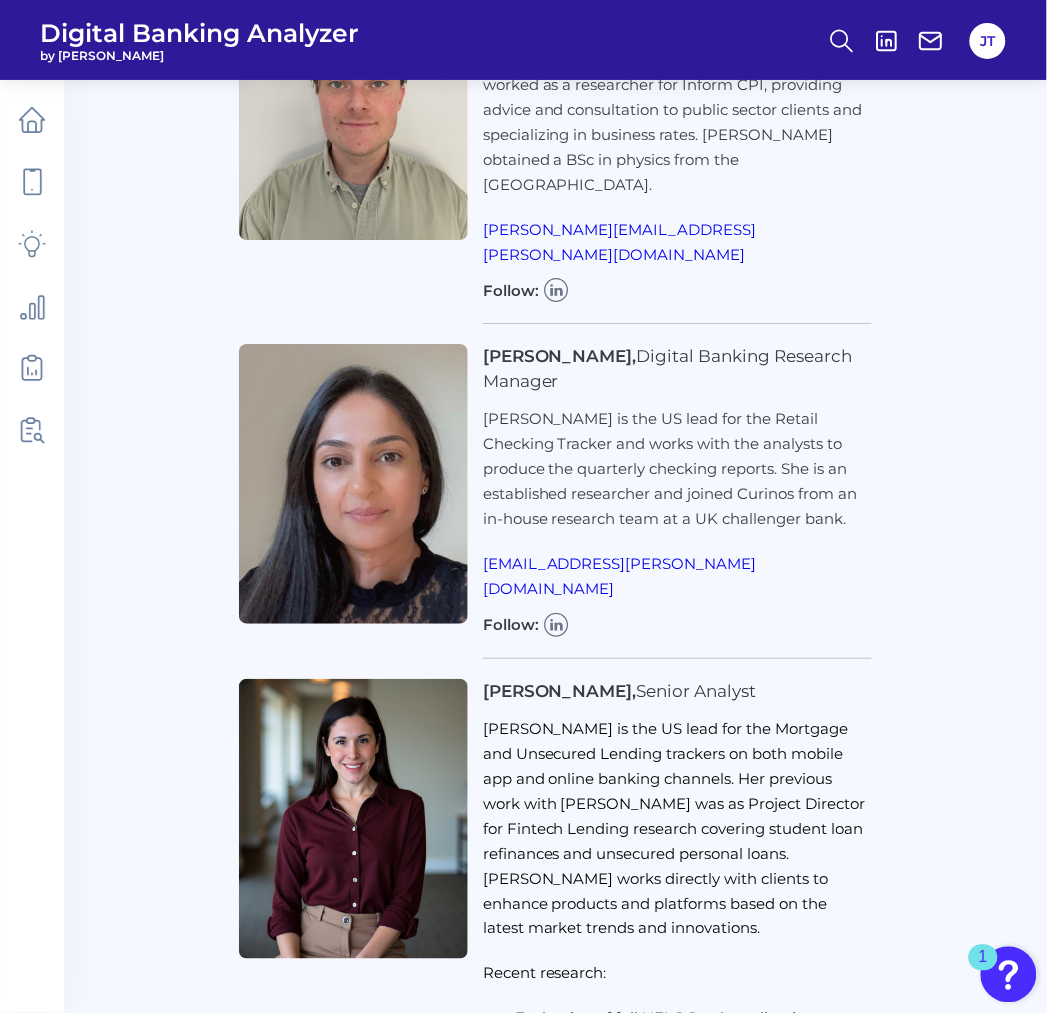 scroll, scrollTop: 4000, scrollLeft: 0, axis: vertical 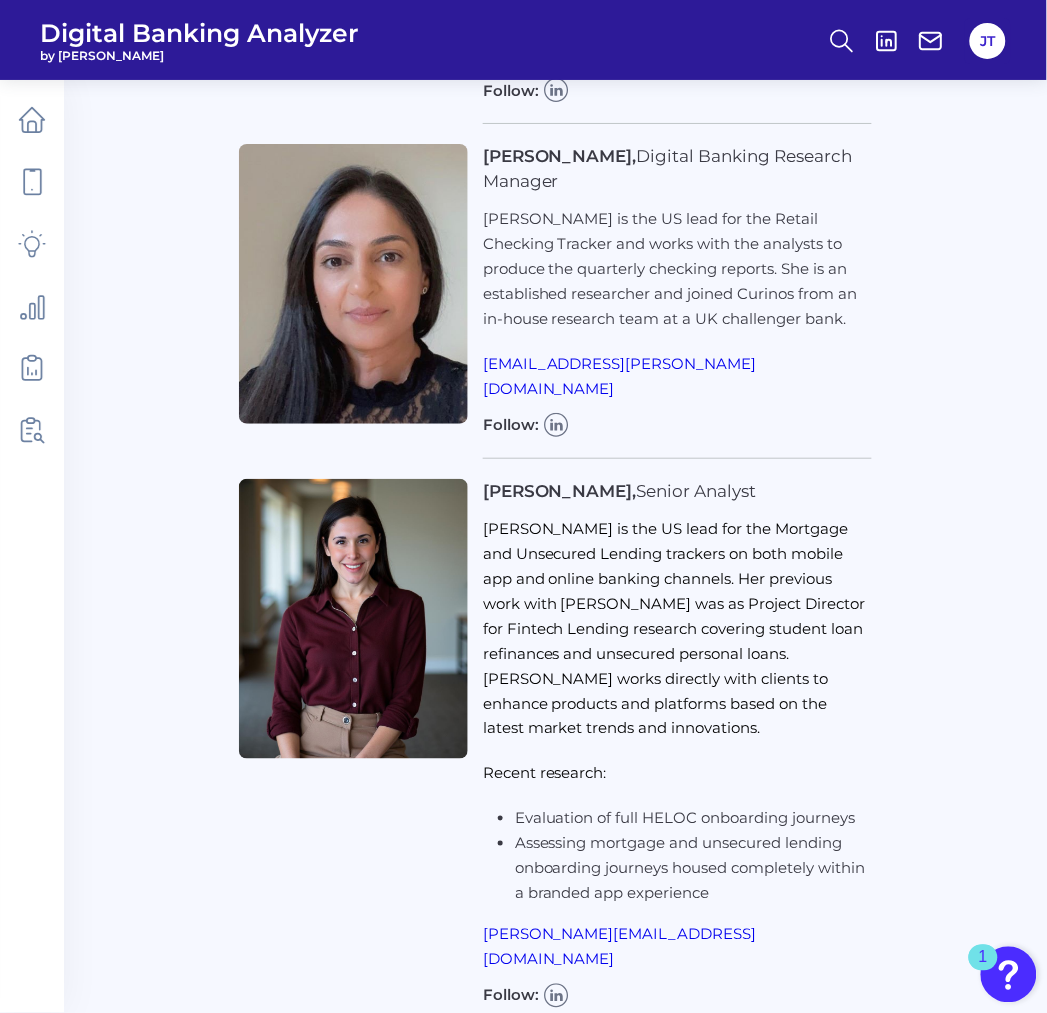 click 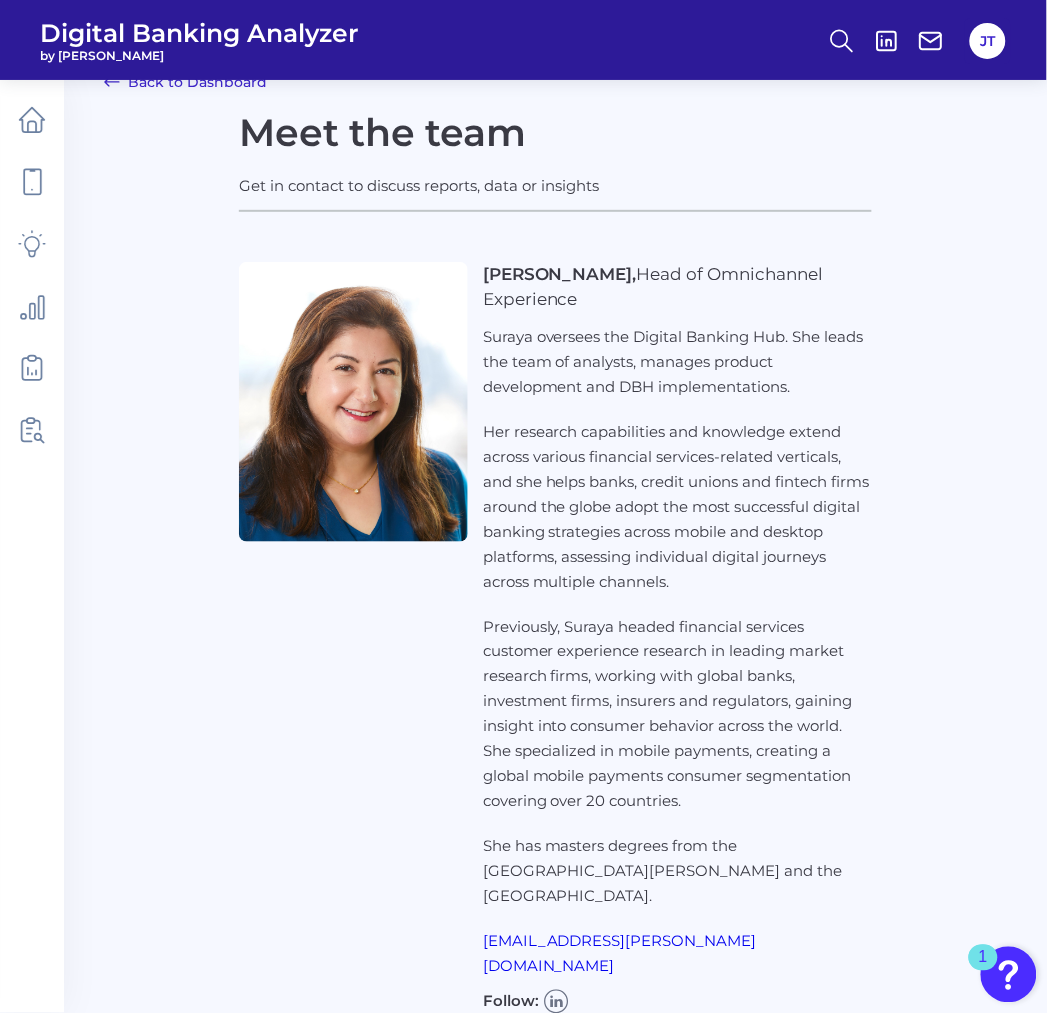 scroll, scrollTop: 0, scrollLeft: 0, axis: both 